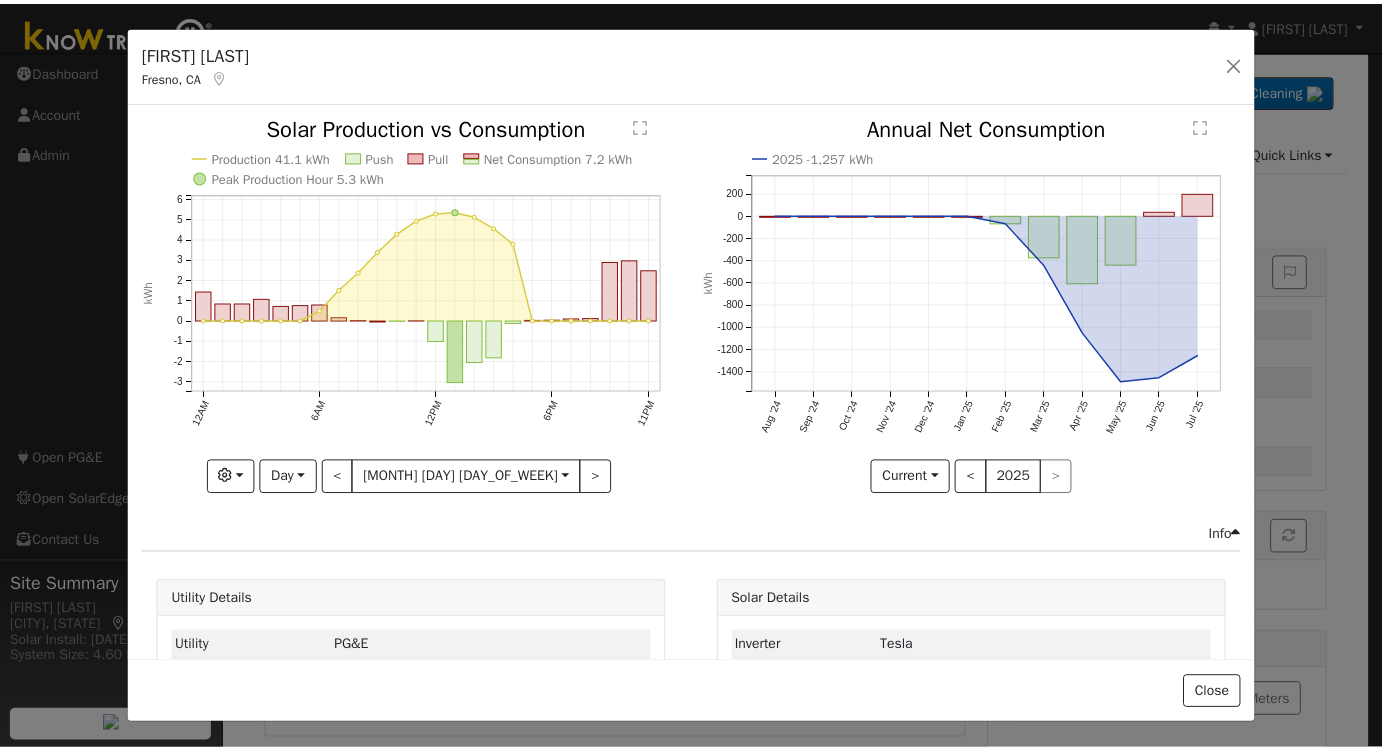 scroll, scrollTop: 0, scrollLeft: 0, axis: both 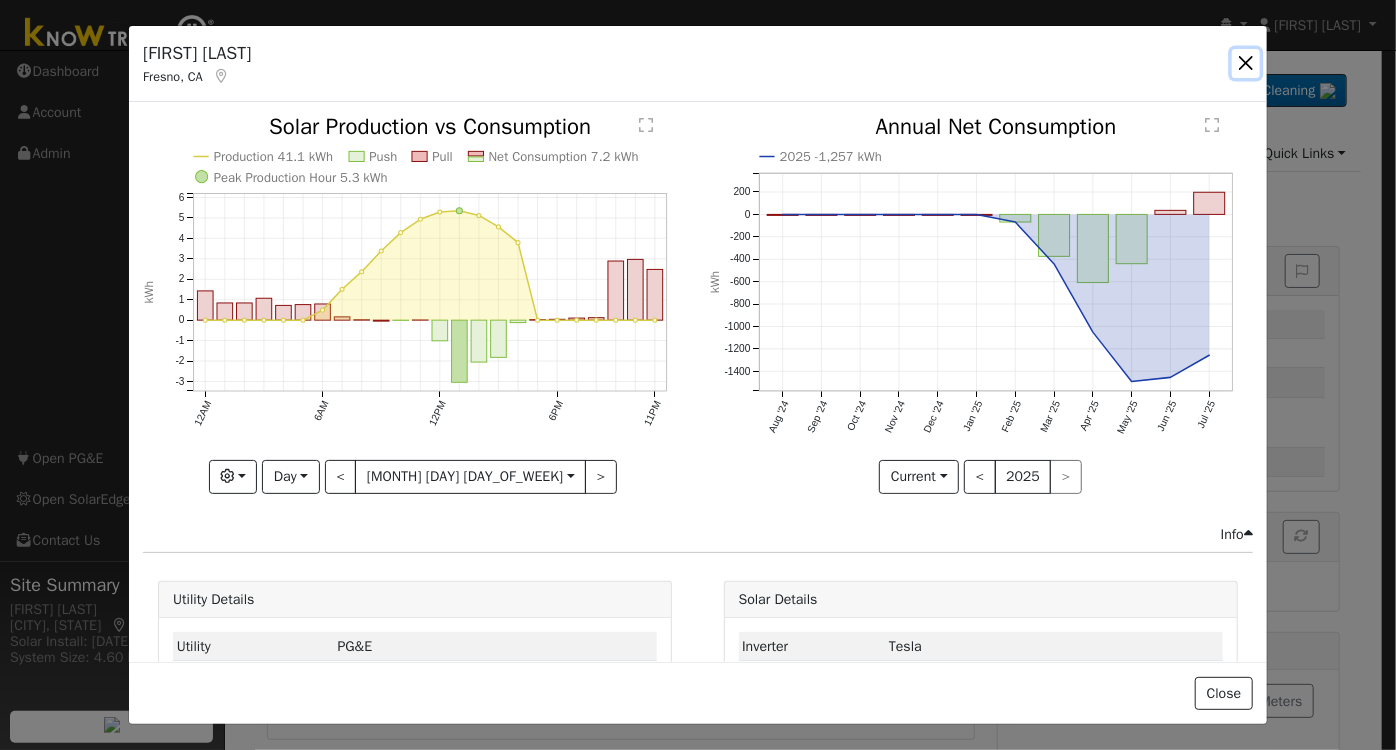 click at bounding box center (1246, 63) 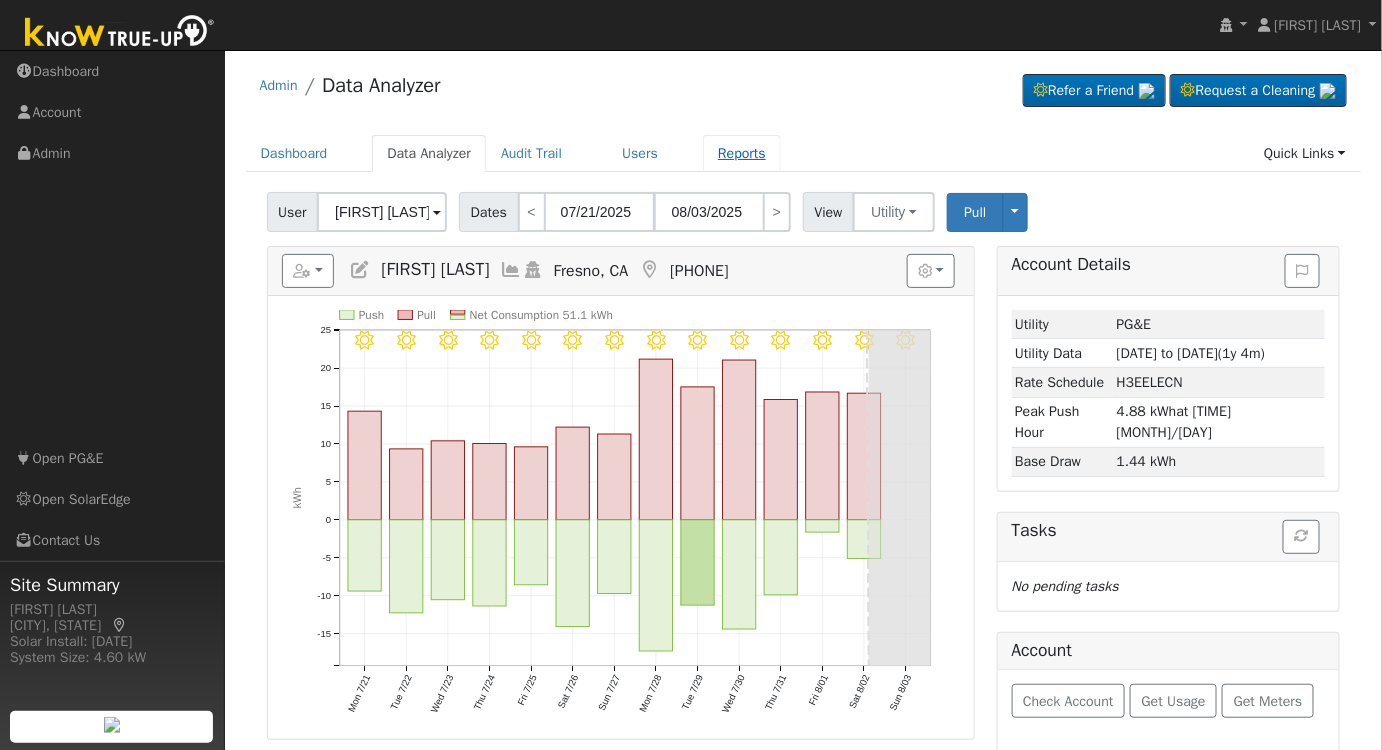 click on "Reports" at bounding box center (742, 153) 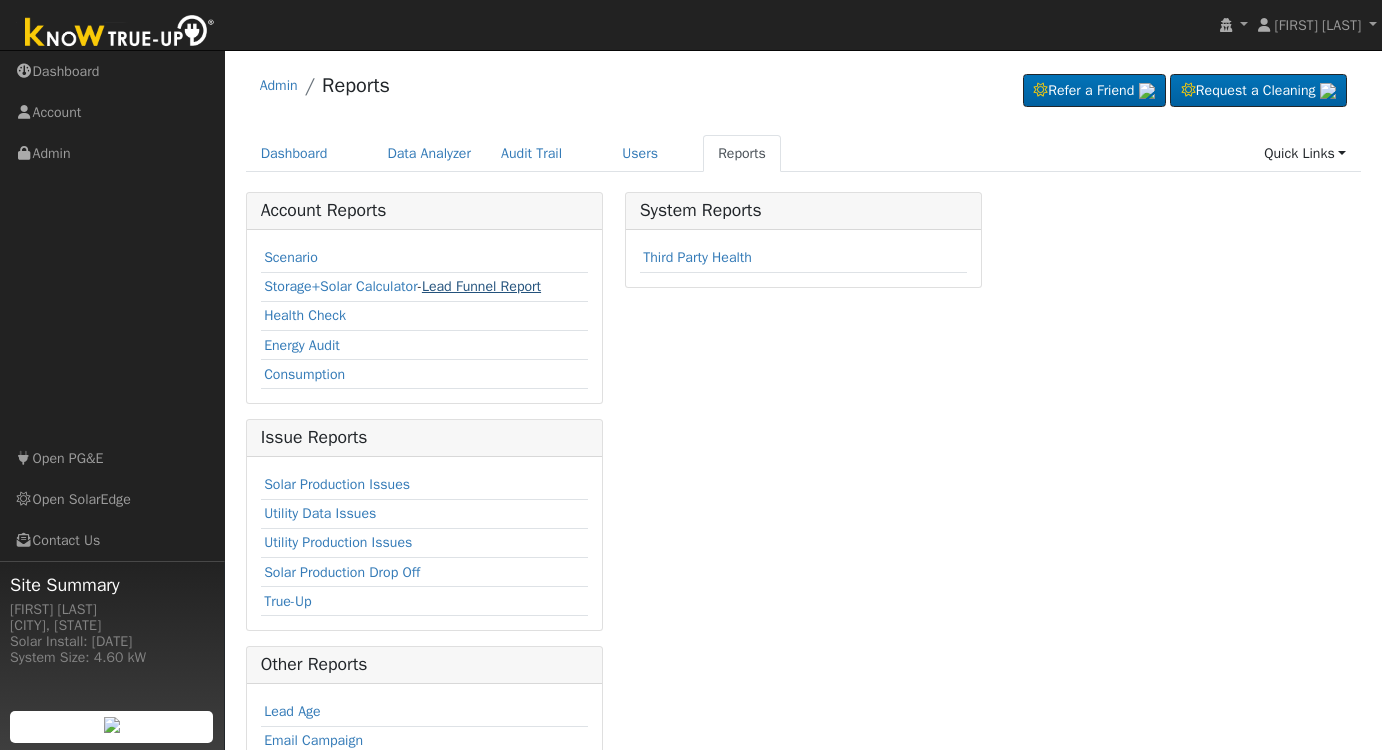 scroll, scrollTop: 0, scrollLeft: 0, axis: both 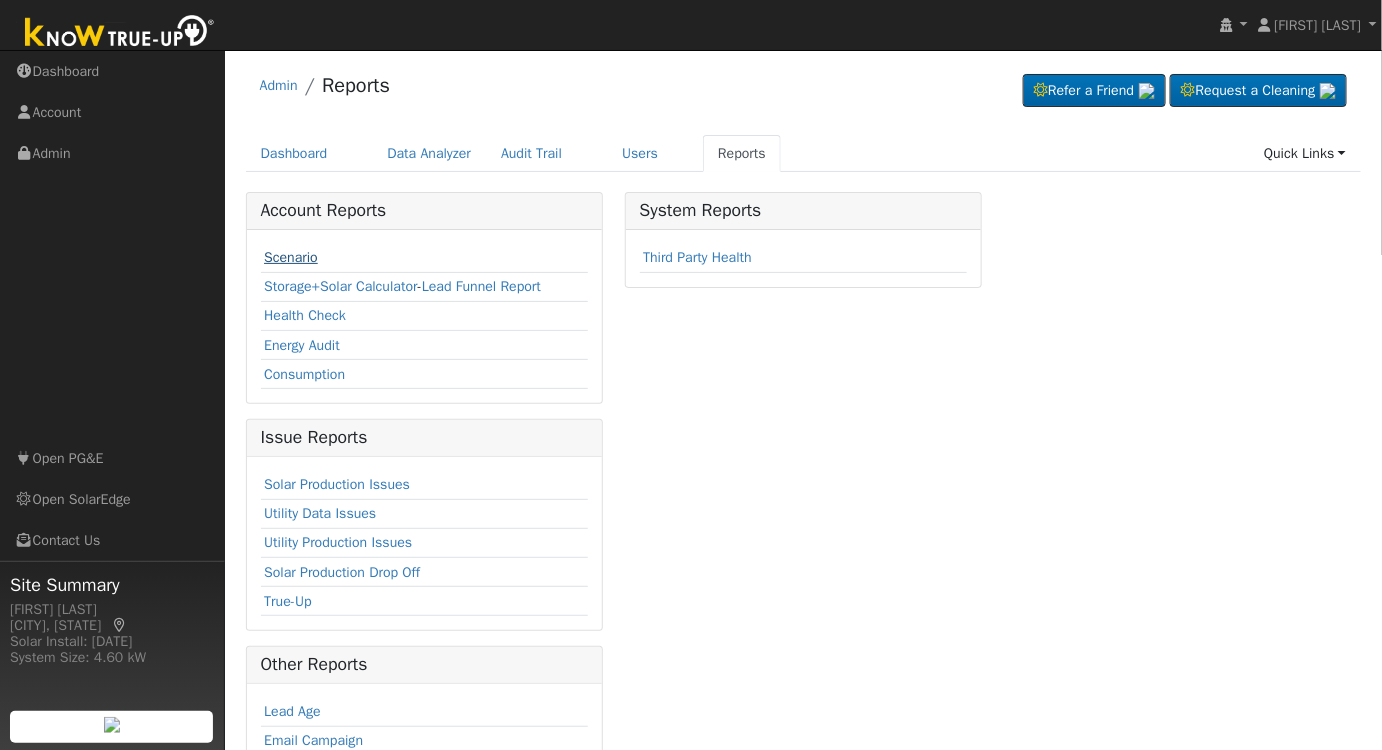 click on "Scenario" at bounding box center (291, 257) 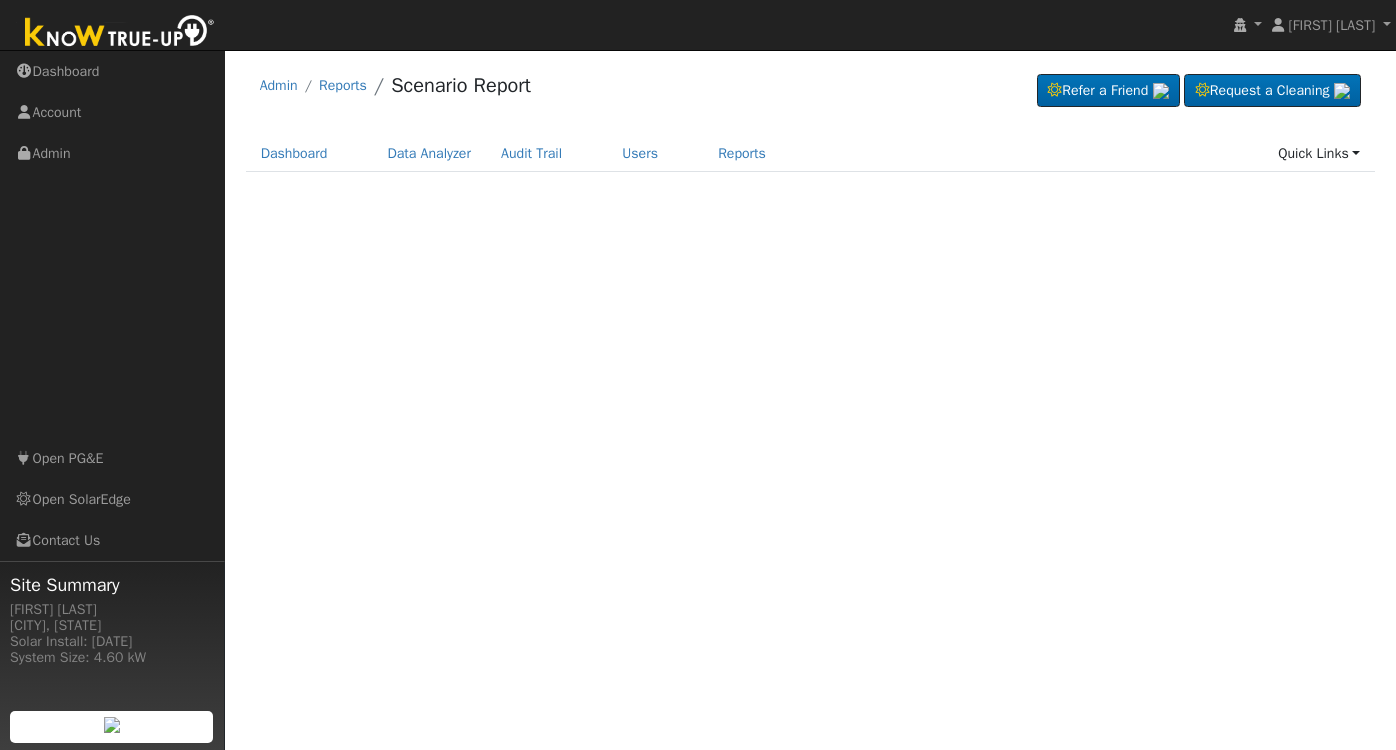scroll, scrollTop: 0, scrollLeft: 0, axis: both 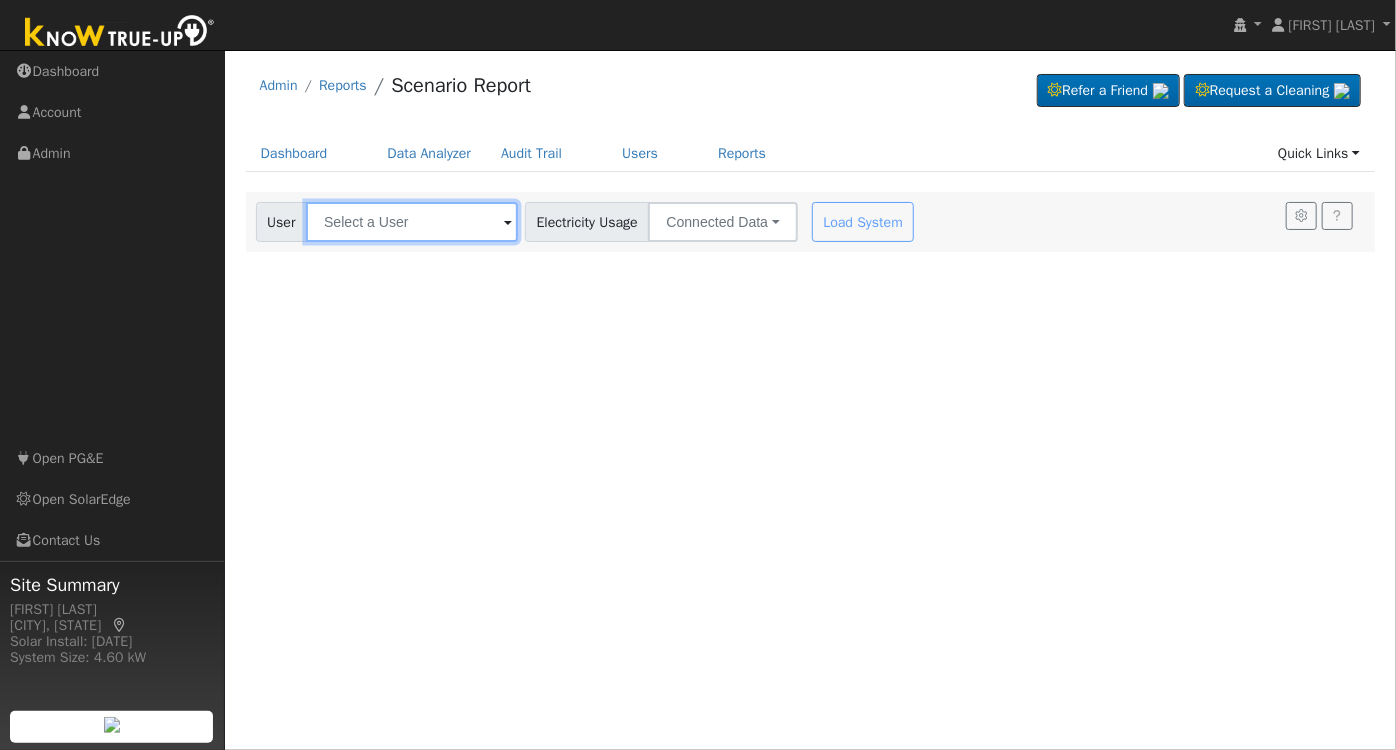 click at bounding box center [412, 222] 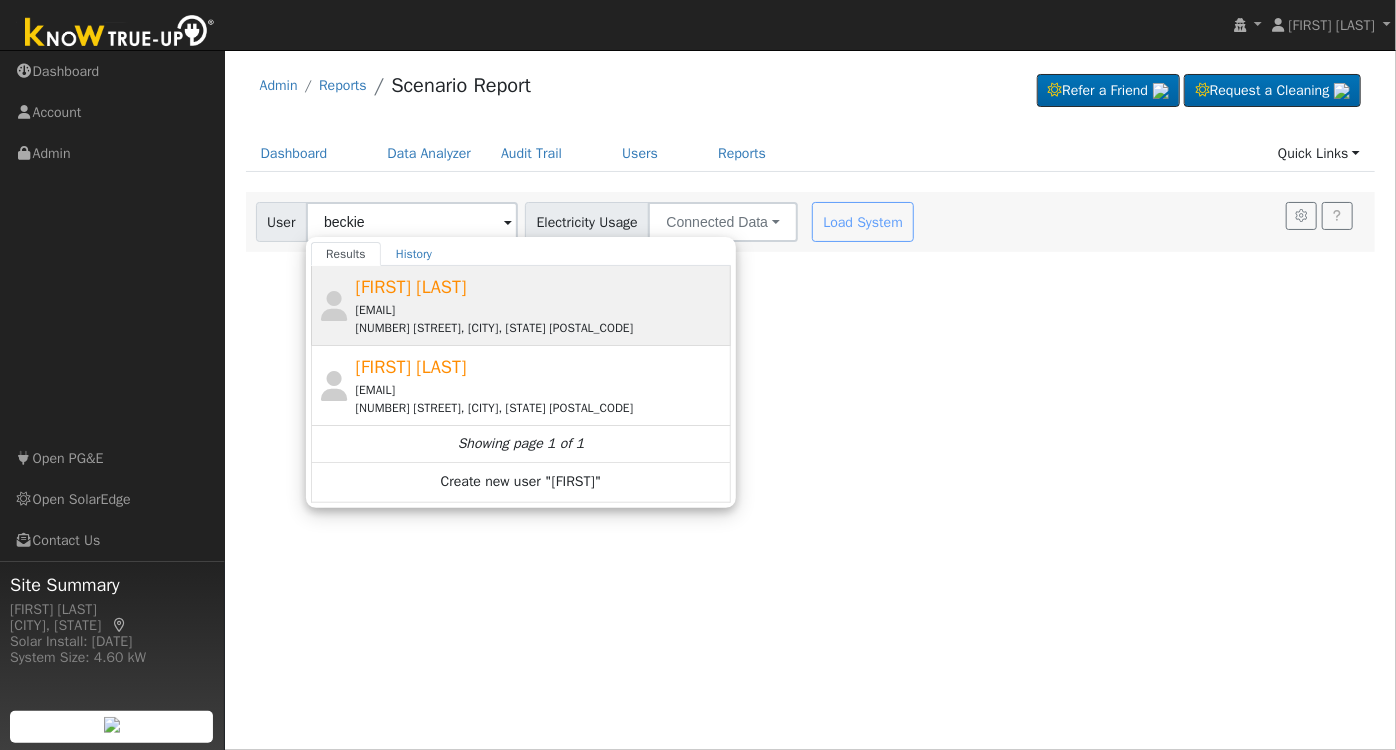 click on "[EMAIL]" at bounding box center (541, 310) 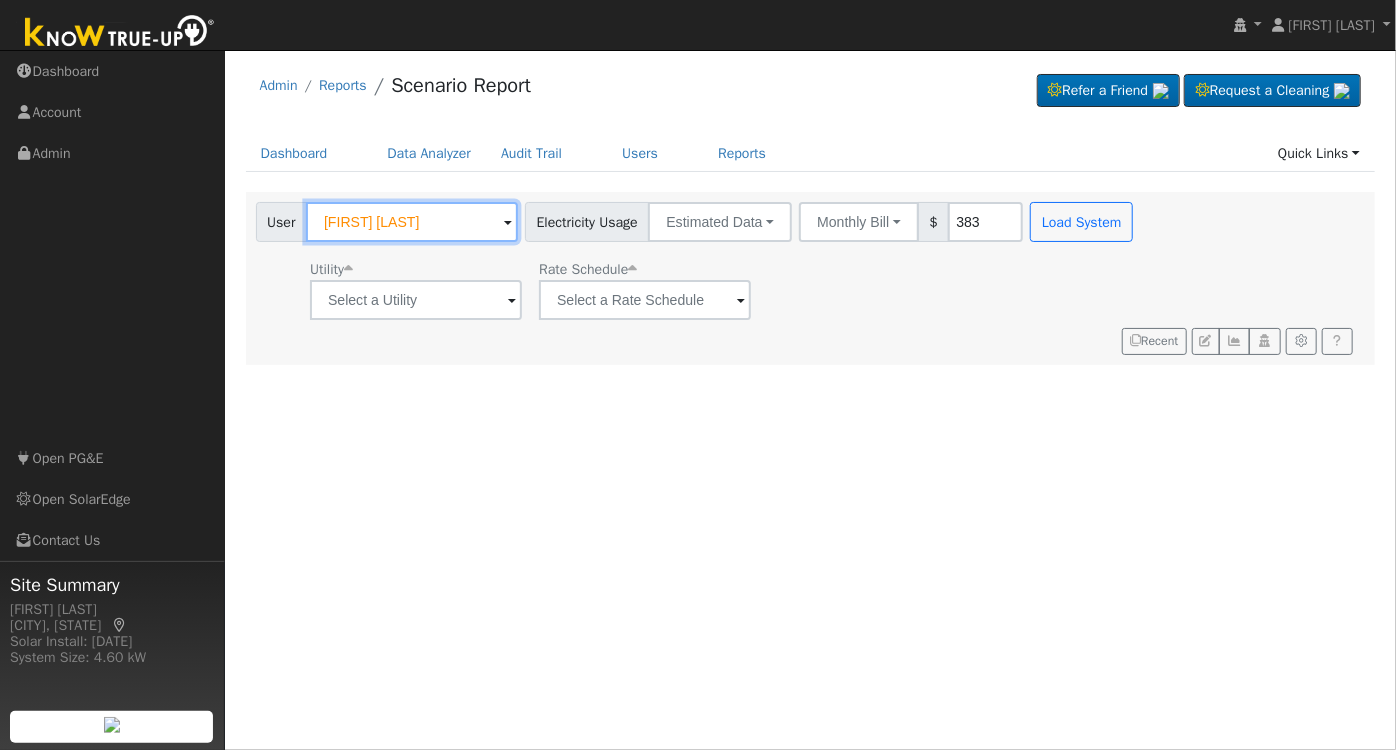 click on "Beckie Barajas" at bounding box center [412, 222] 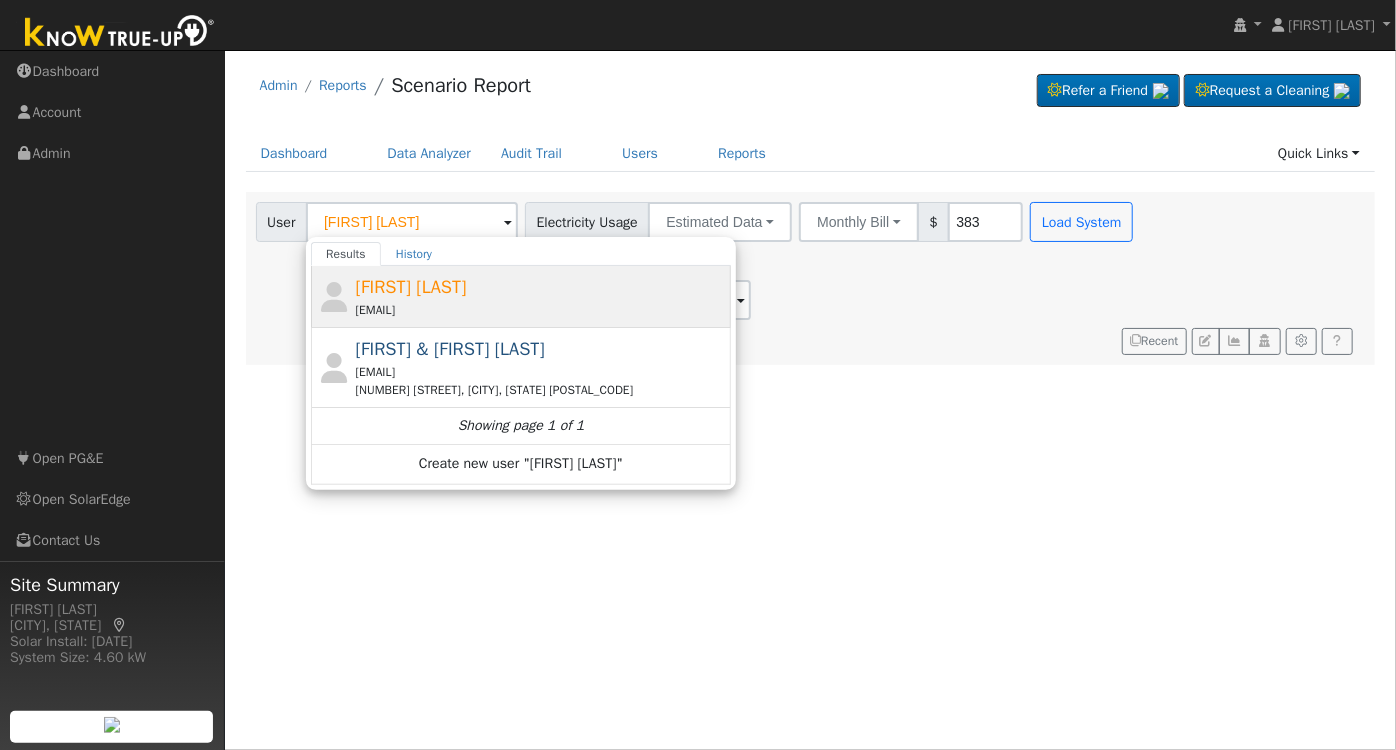 click on "cgarter77@gmail.com" at bounding box center (541, 310) 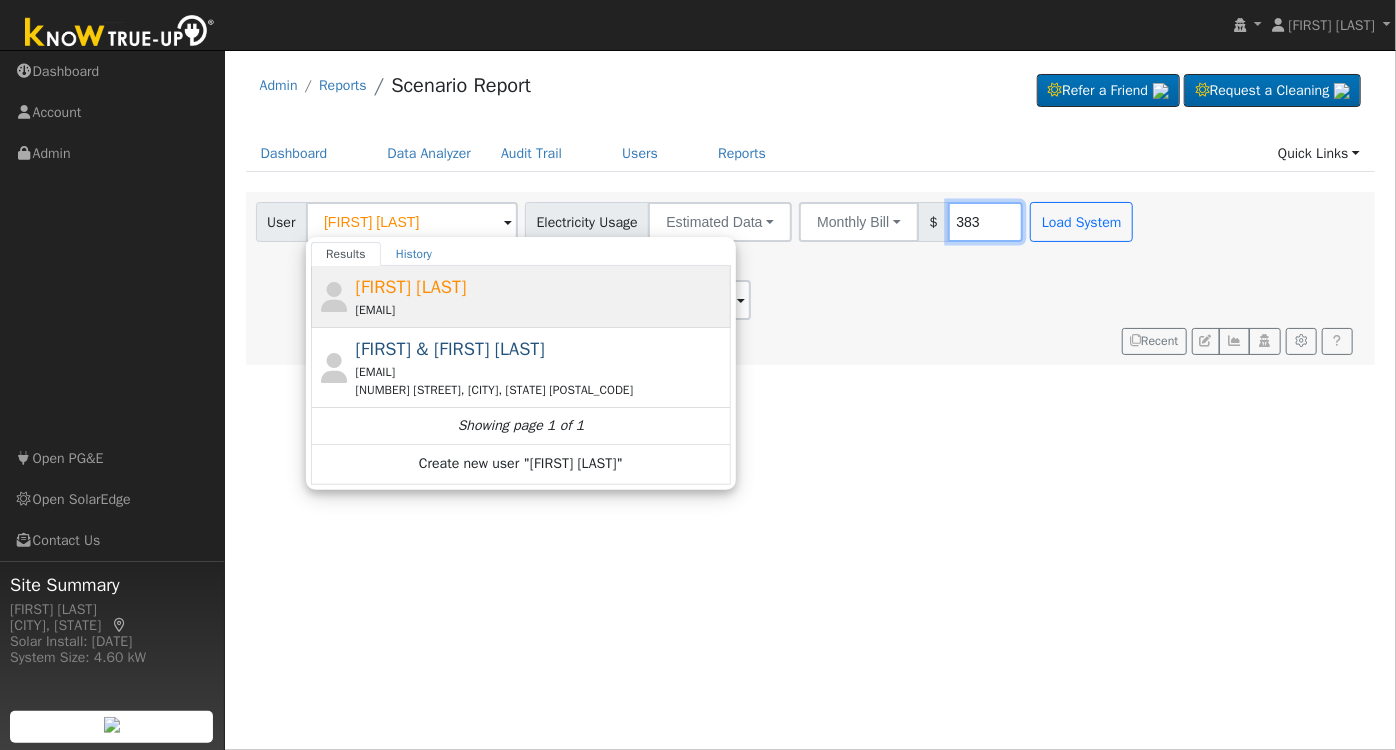 type on "Clint Arter" 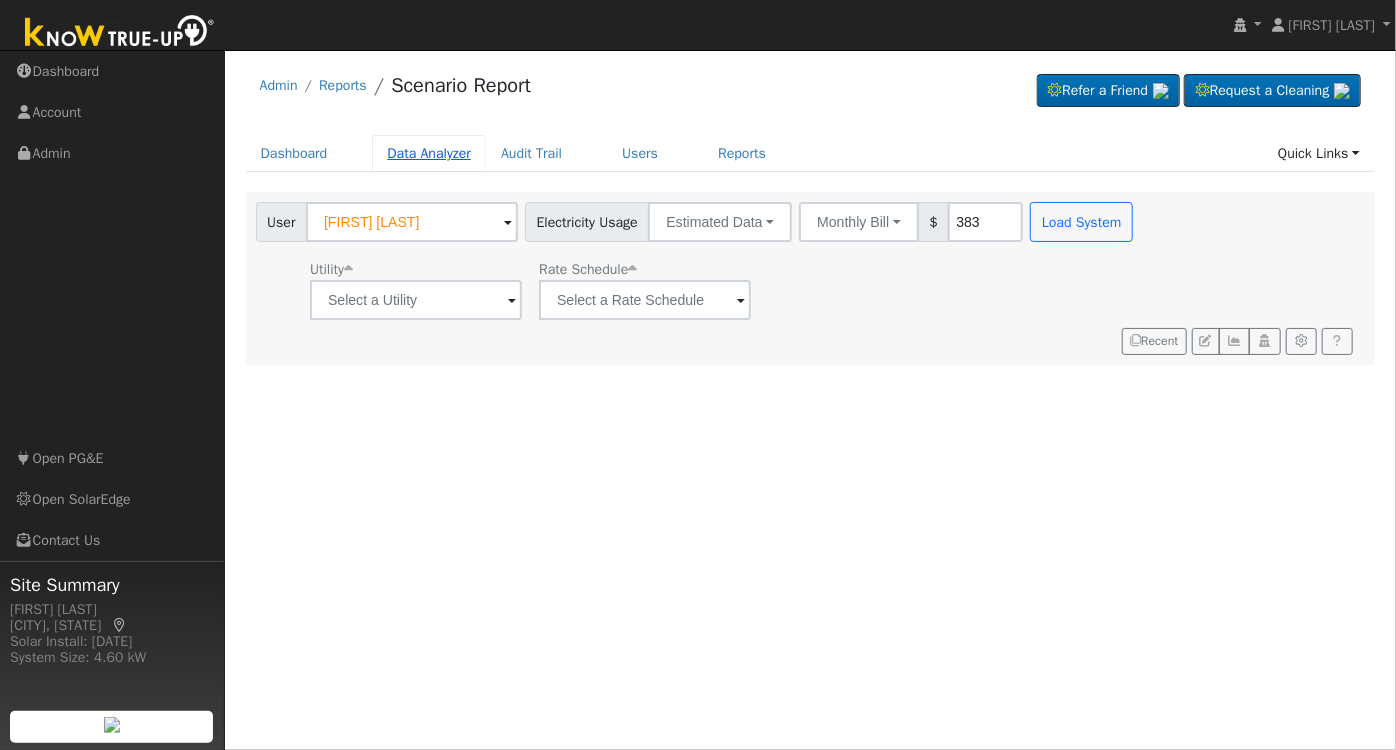 click on "Data Analyzer" at bounding box center [429, 153] 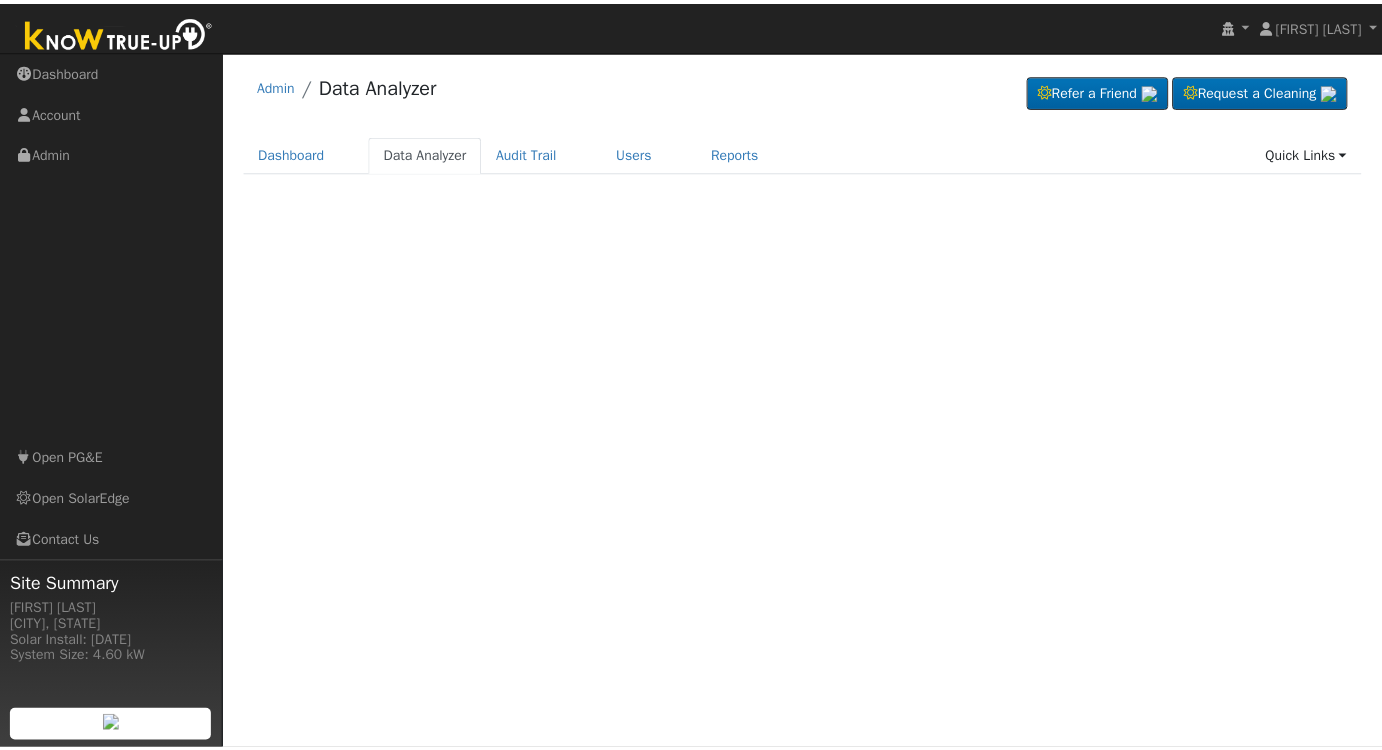 scroll, scrollTop: 0, scrollLeft: 0, axis: both 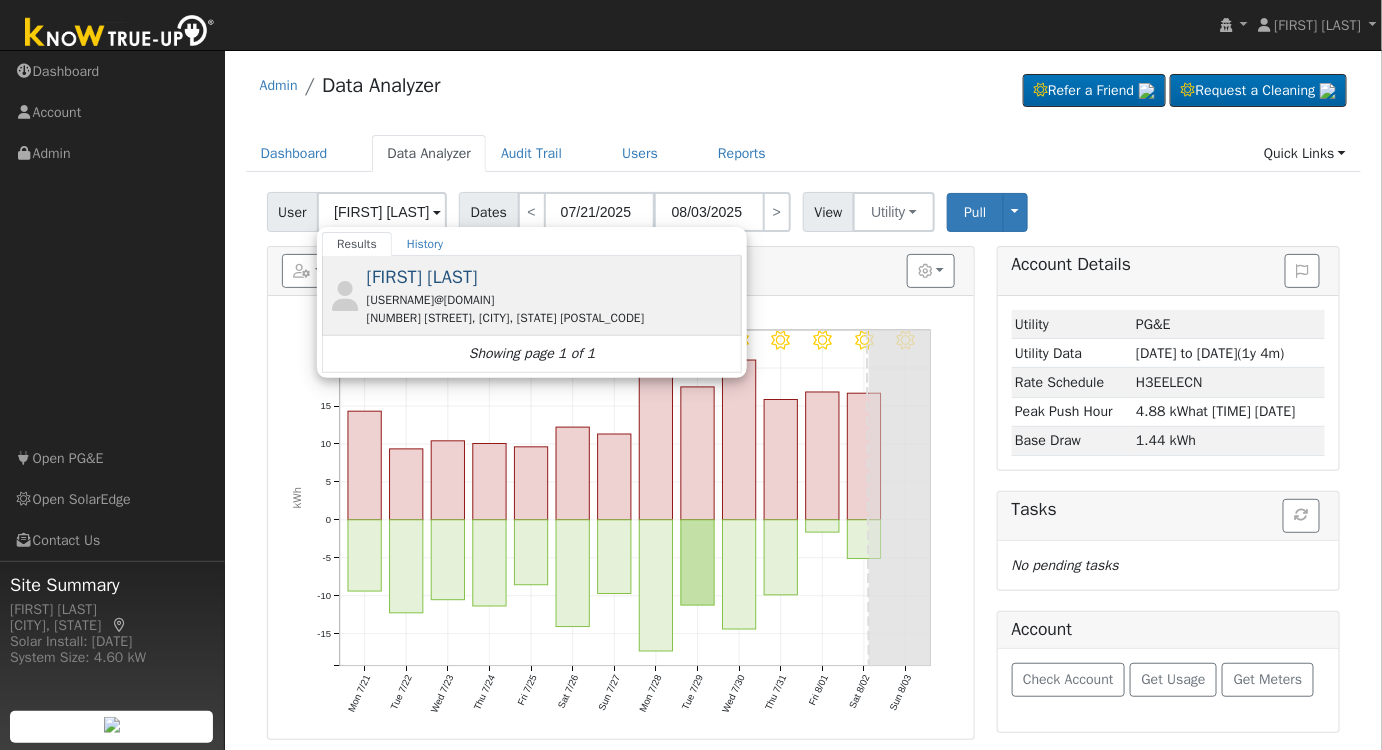 click on "Michael Shelton" at bounding box center [422, 277] 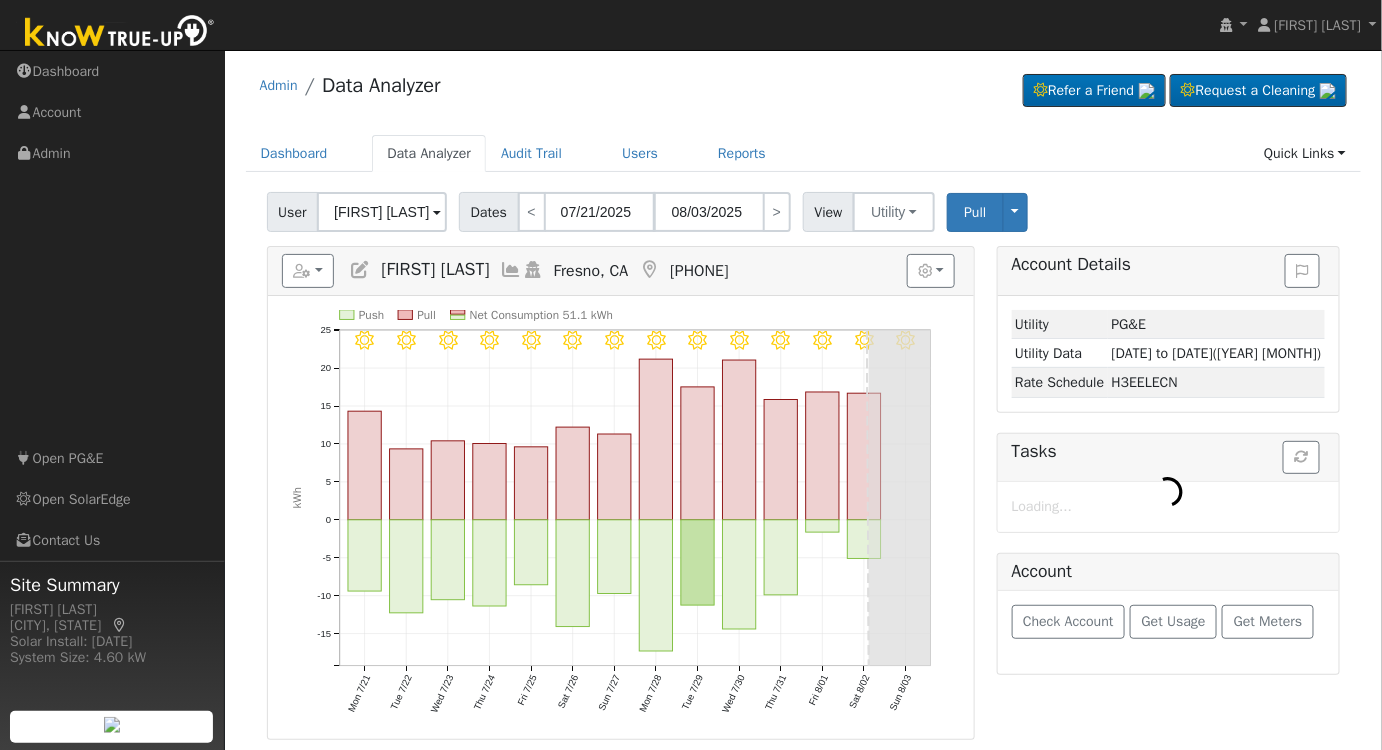 scroll, scrollTop: 0, scrollLeft: 0, axis: both 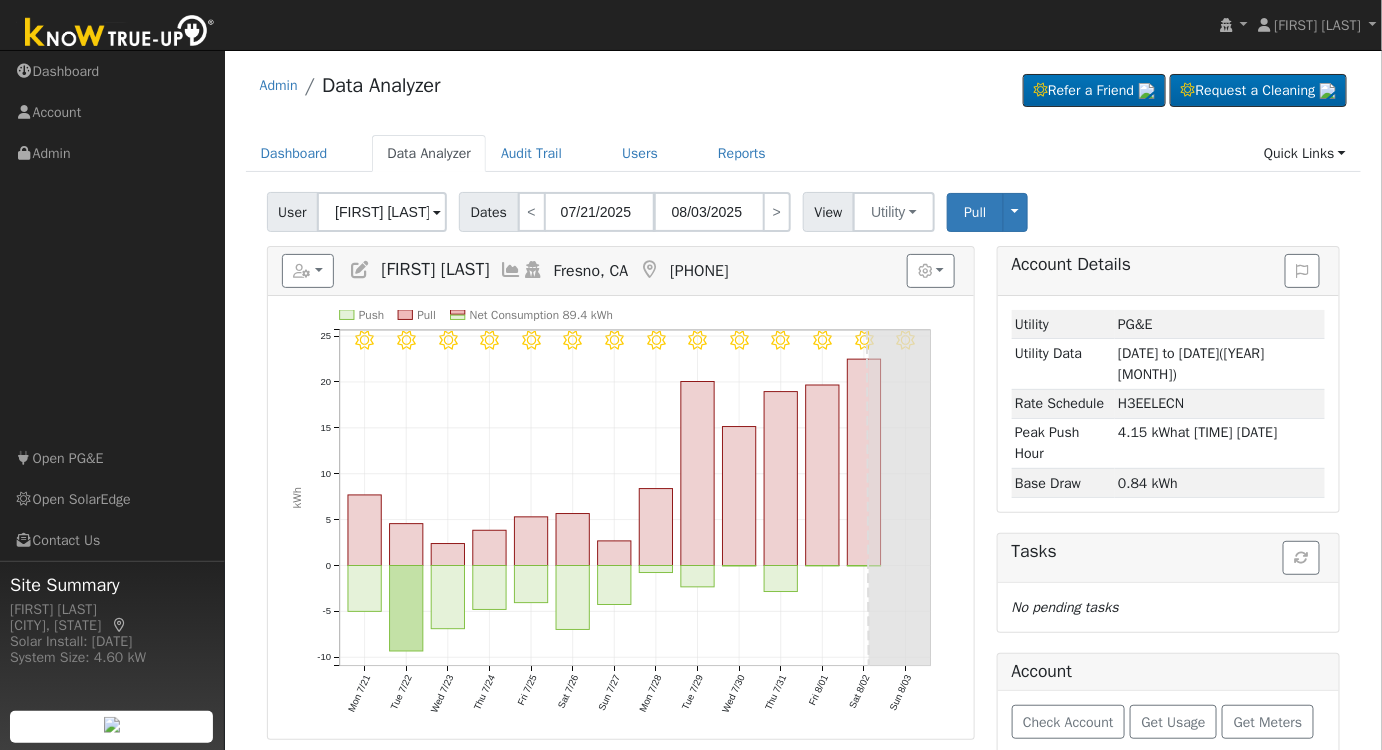 click at bounding box center (511, 270) 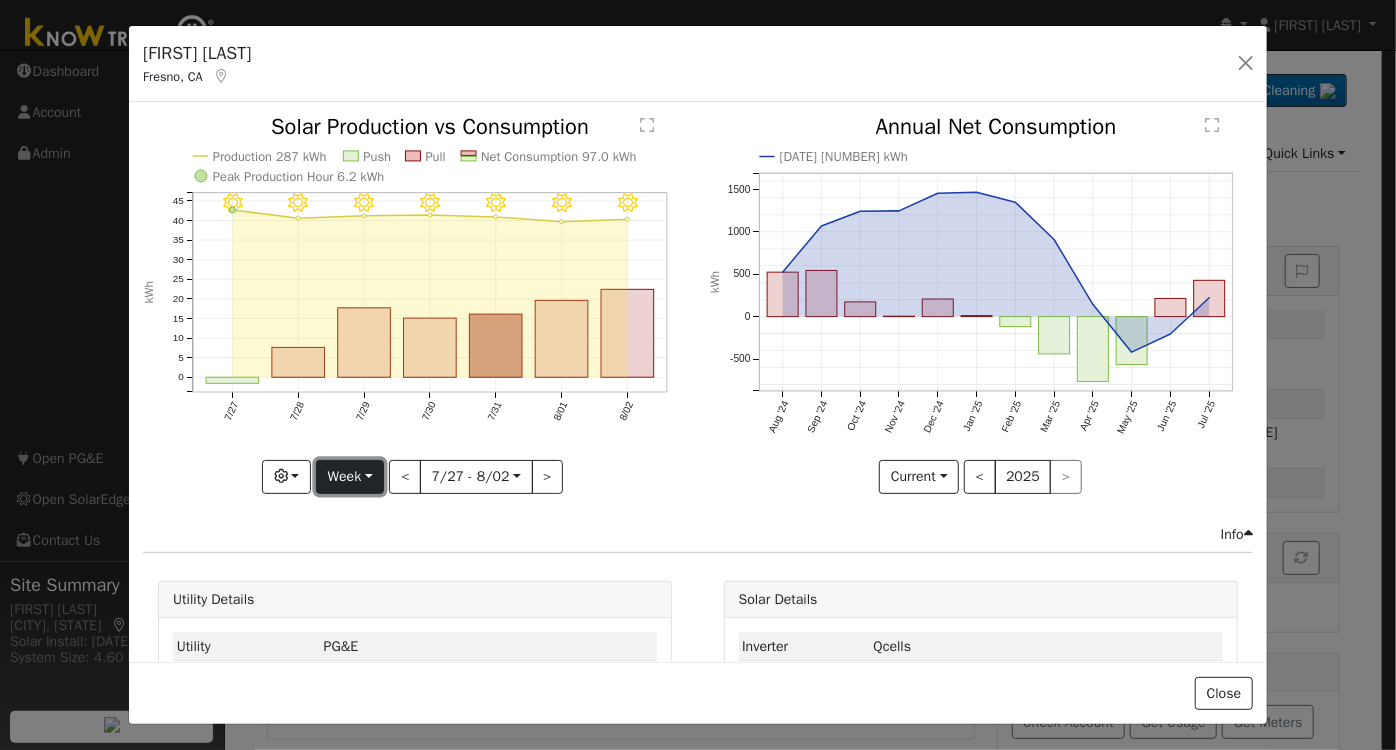 click on "Week" at bounding box center [350, 477] 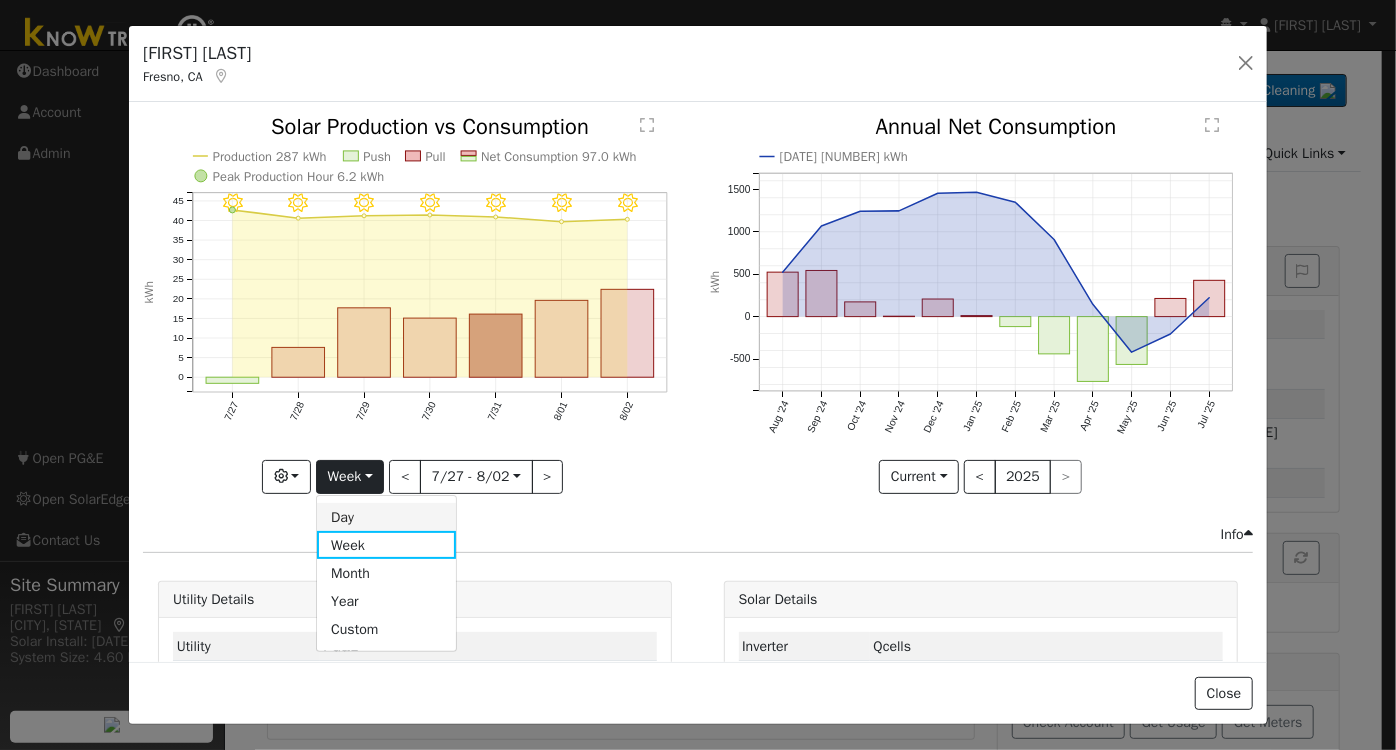 click on "Day" at bounding box center (386, 517) 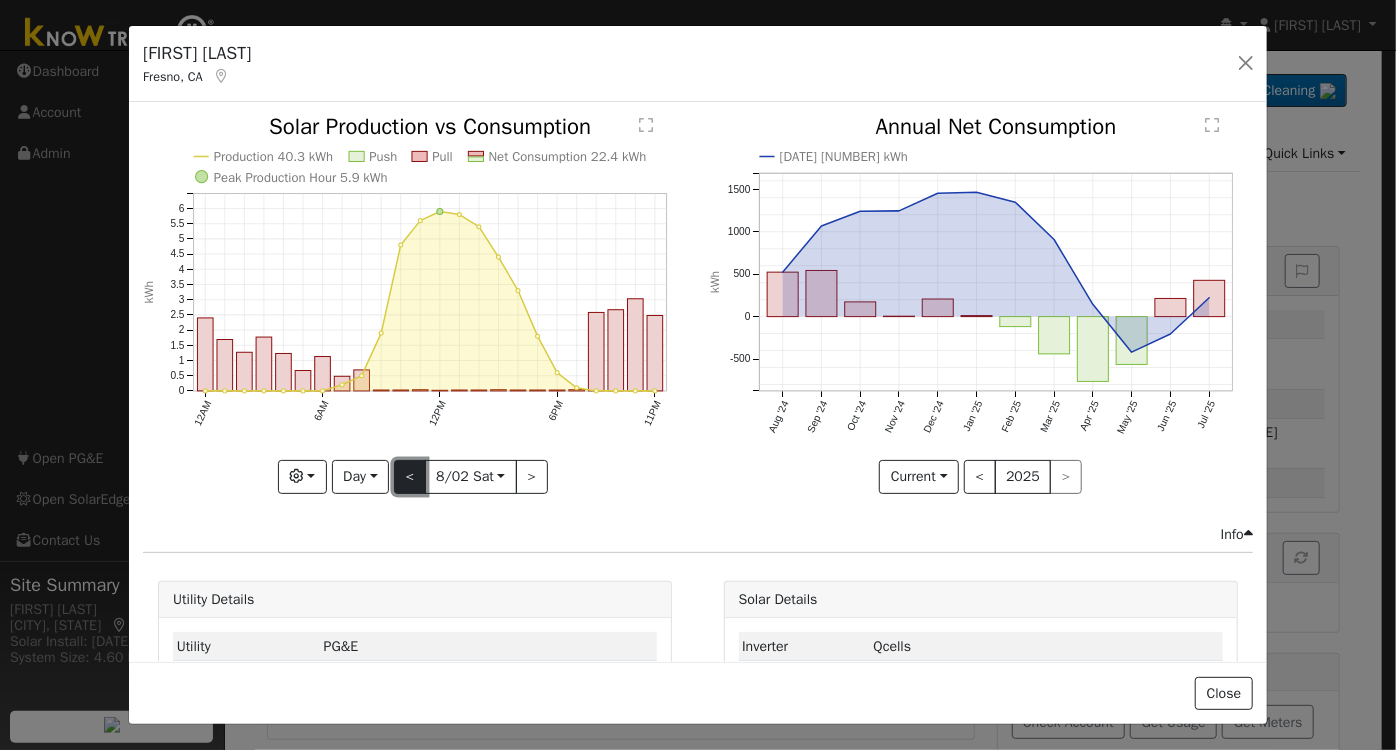 click on "<" at bounding box center (410, 477) 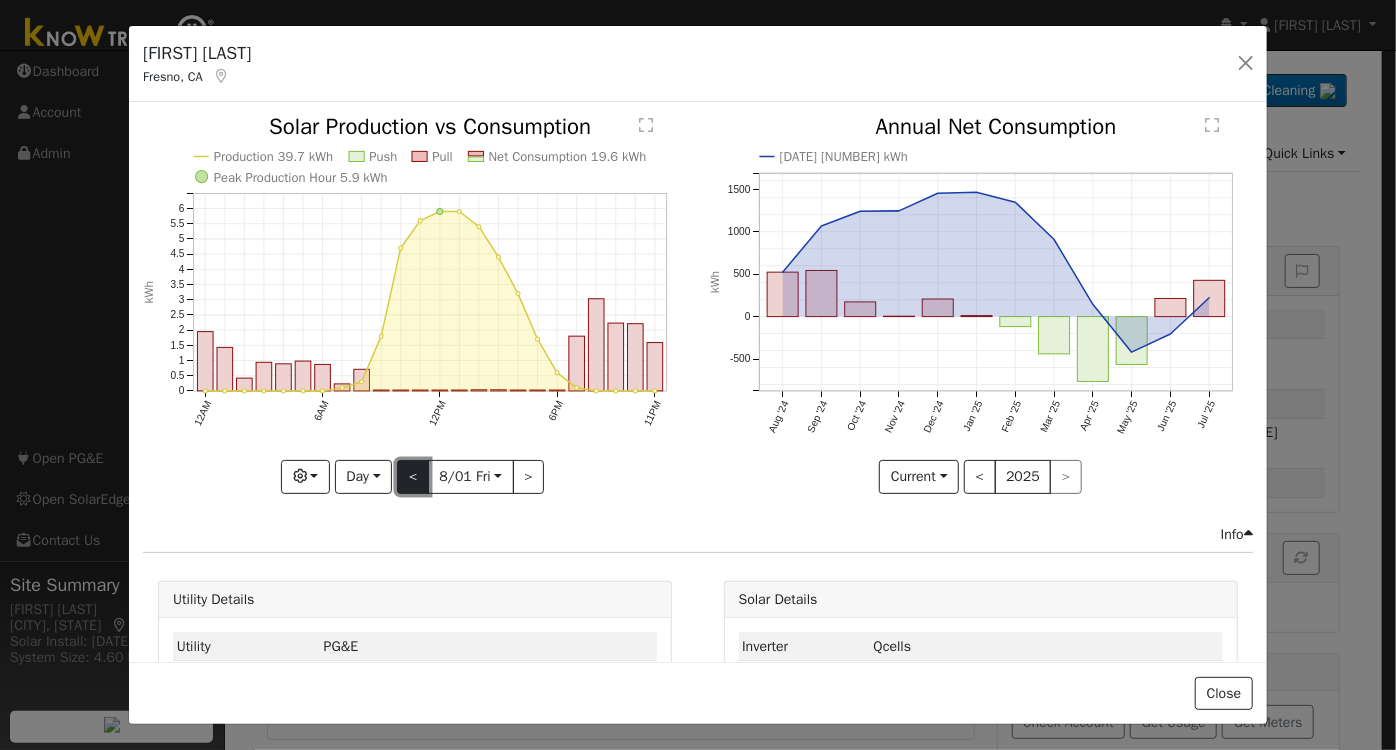 click on "<" at bounding box center (413, 477) 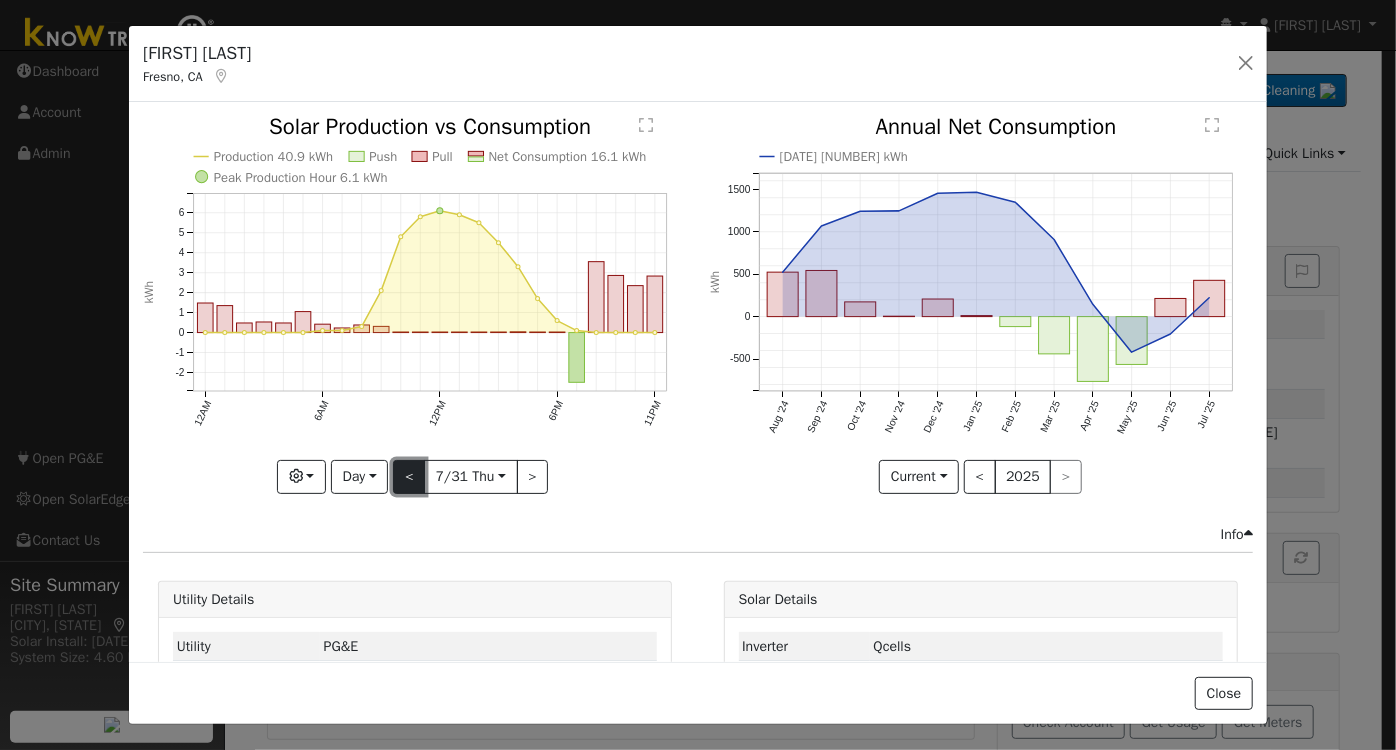 click on "<" at bounding box center [409, 477] 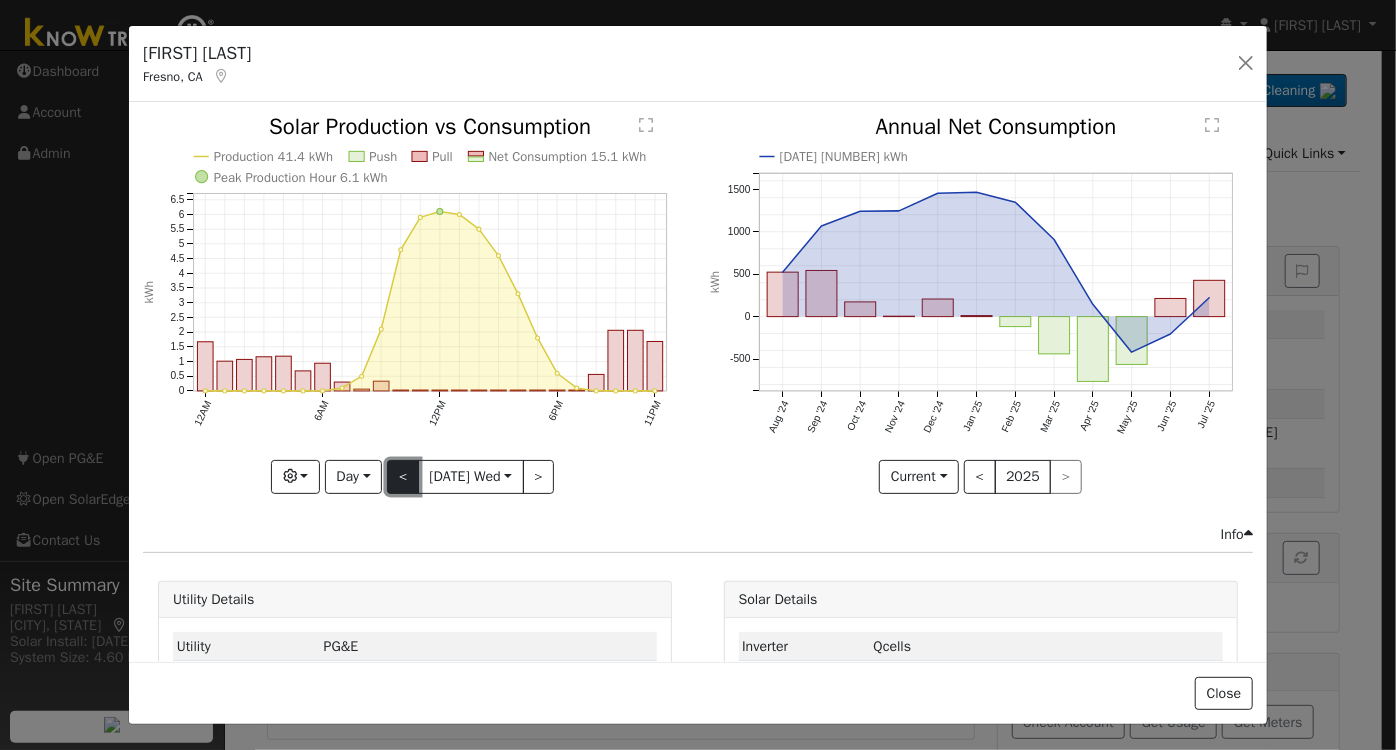click on "<" at bounding box center [403, 477] 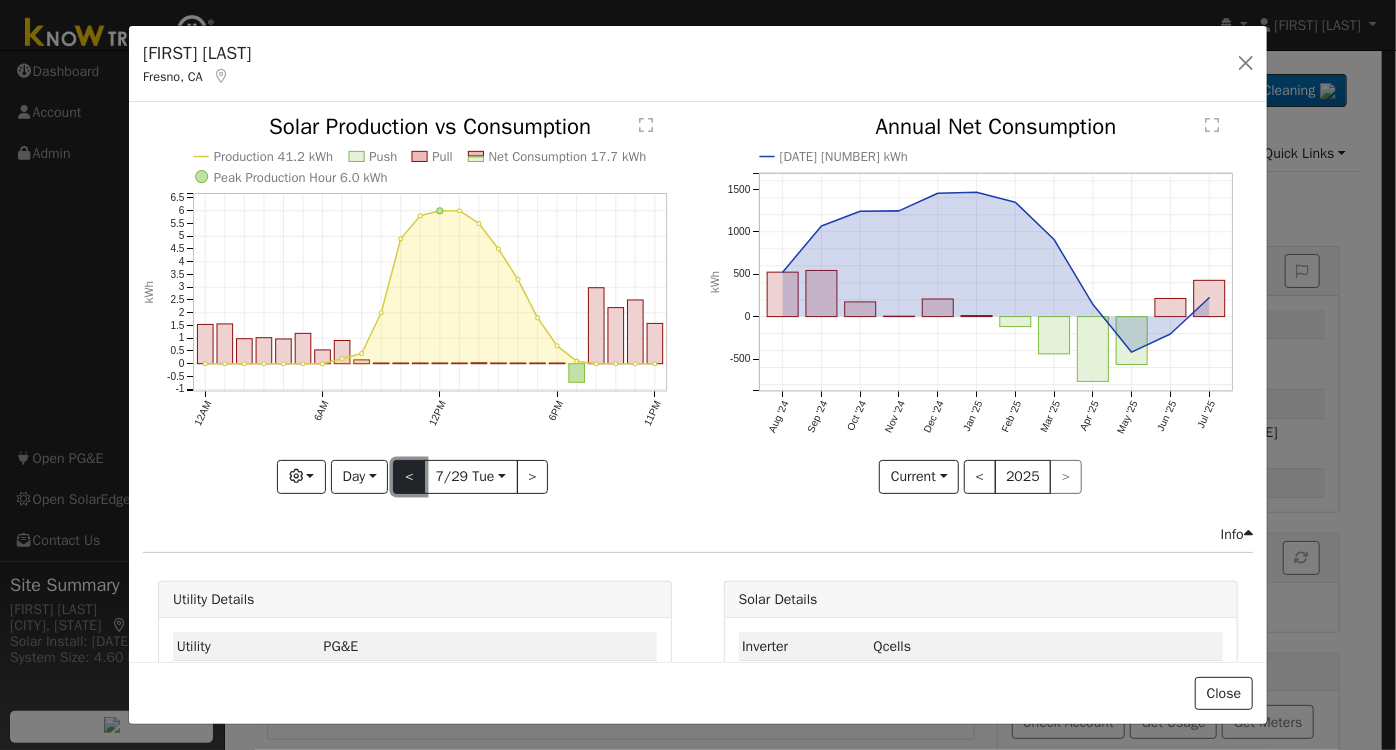 click on "<" at bounding box center [409, 477] 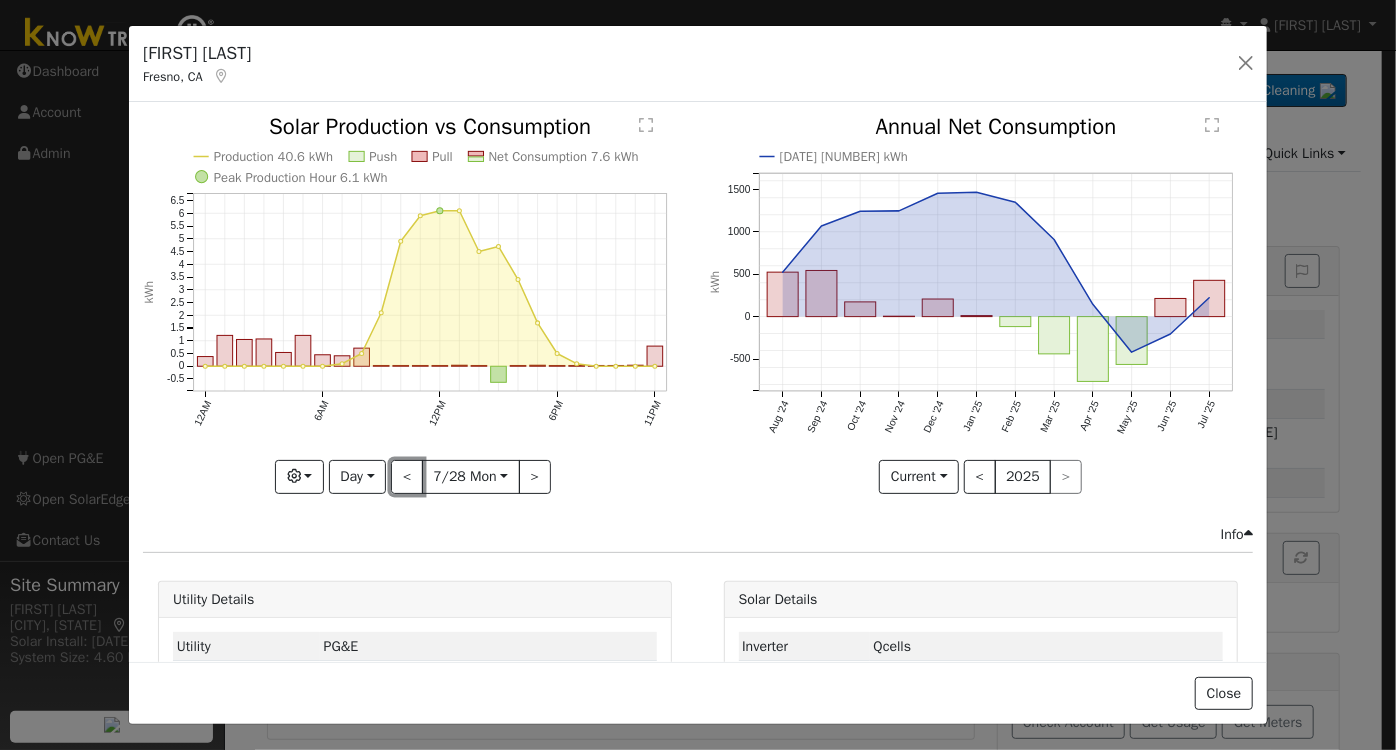 click on "<" at bounding box center (407, 477) 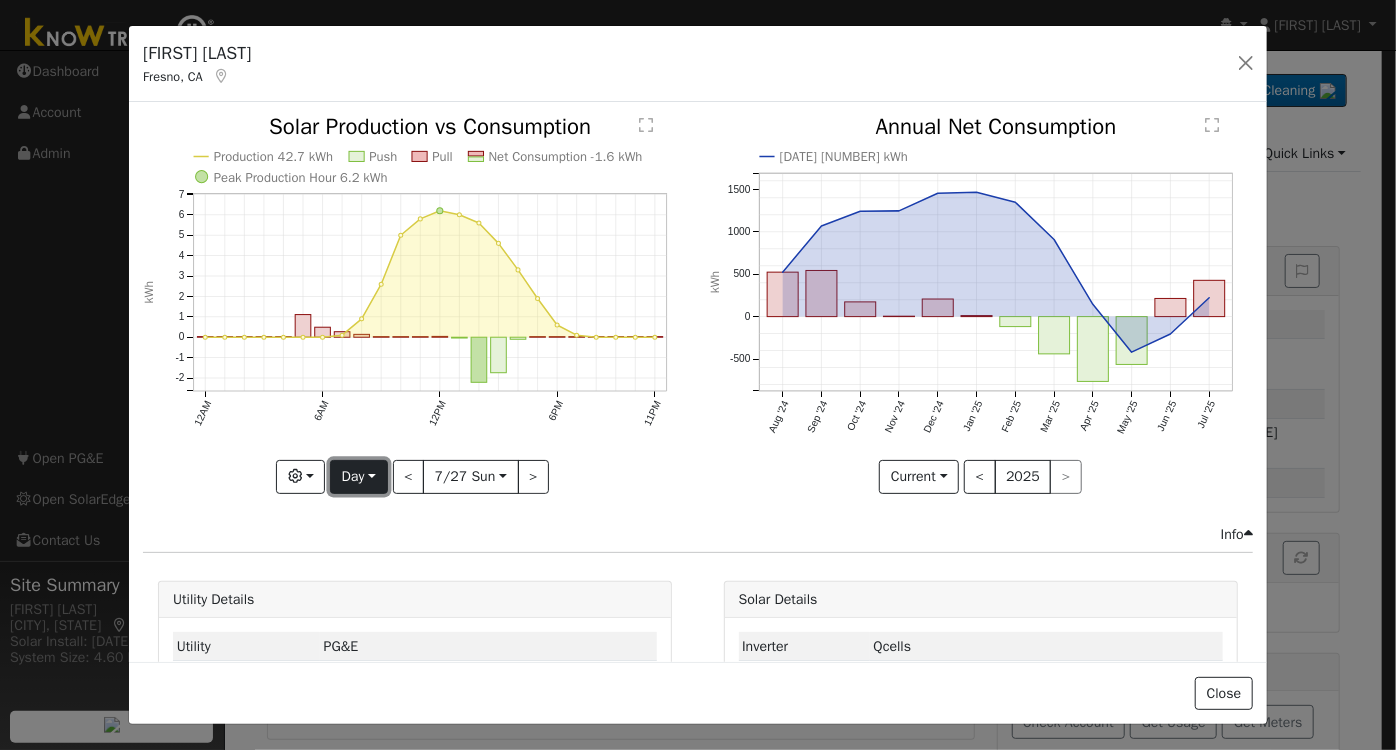 click on "Day" at bounding box center (358, 477) 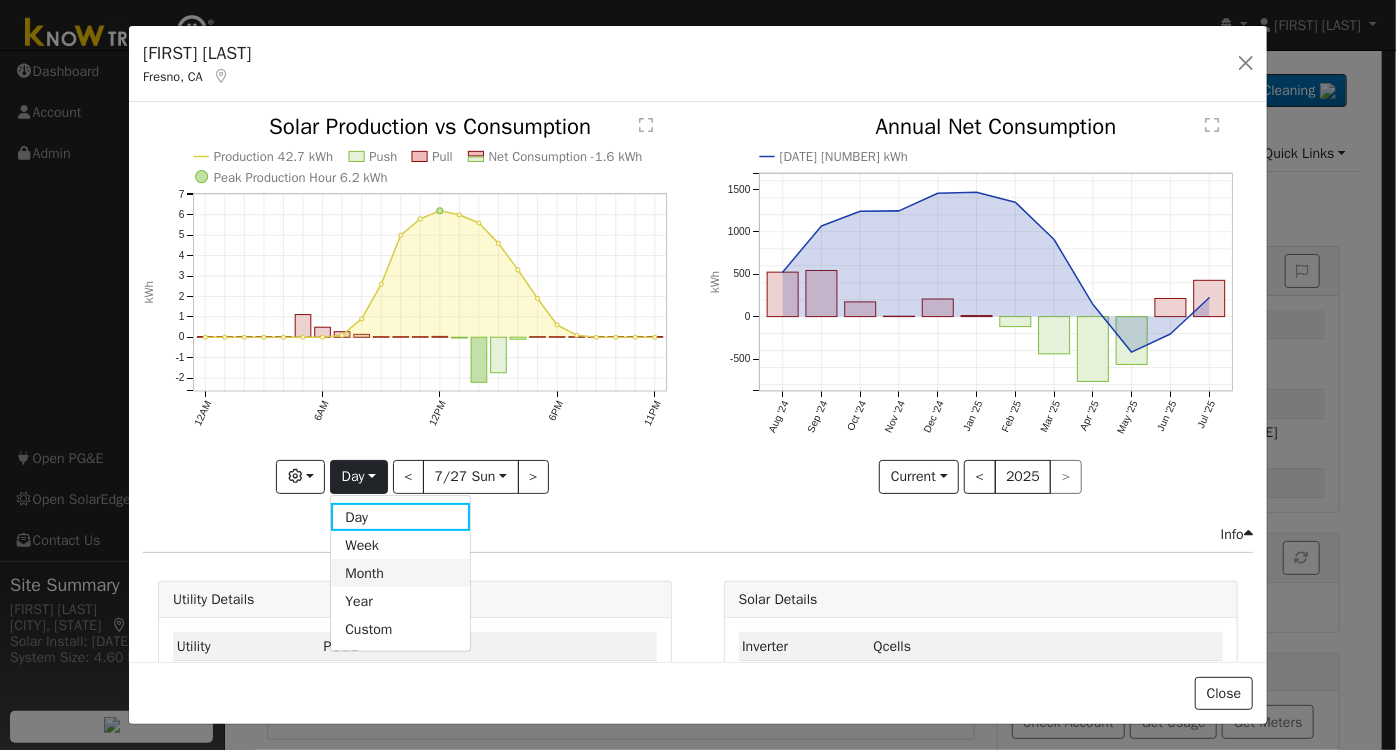 click on "Month" at bounding box center (400, 573) 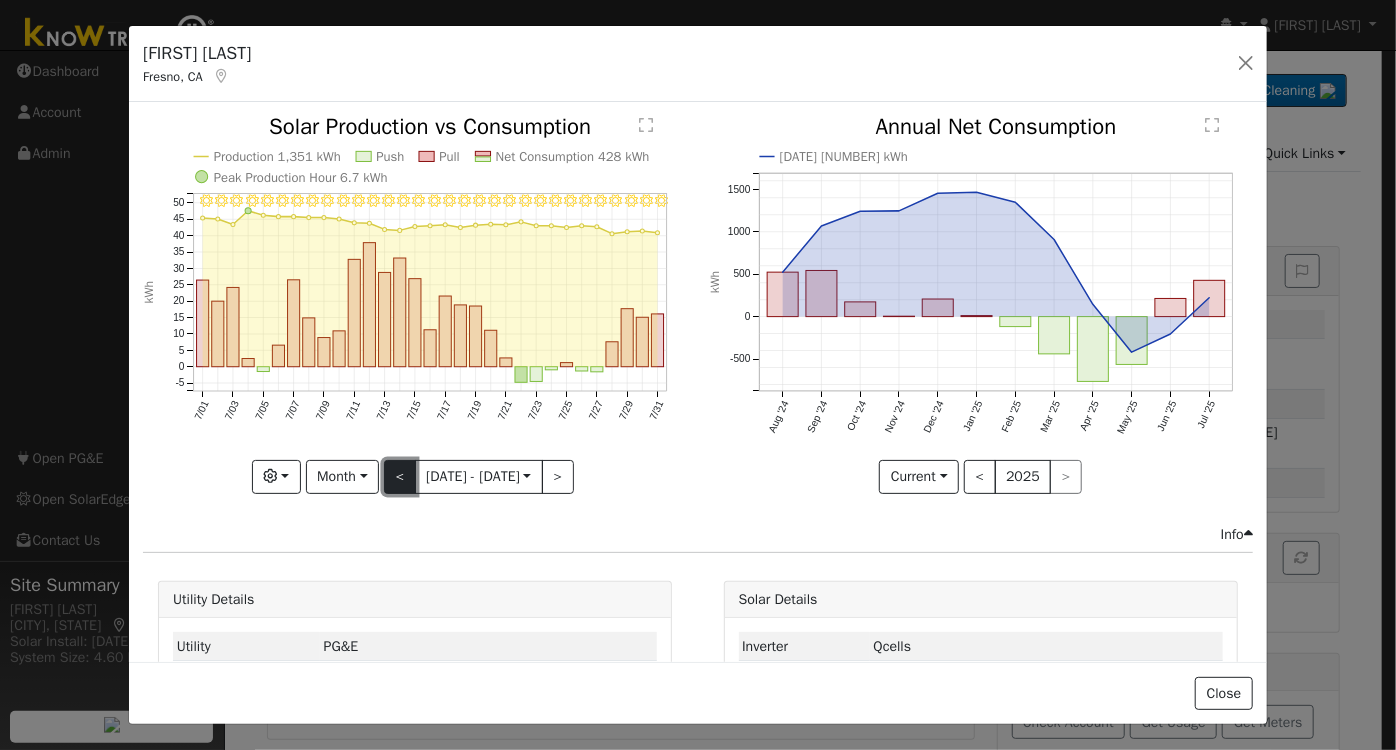 click on "<" at bounding box center (400, 477) 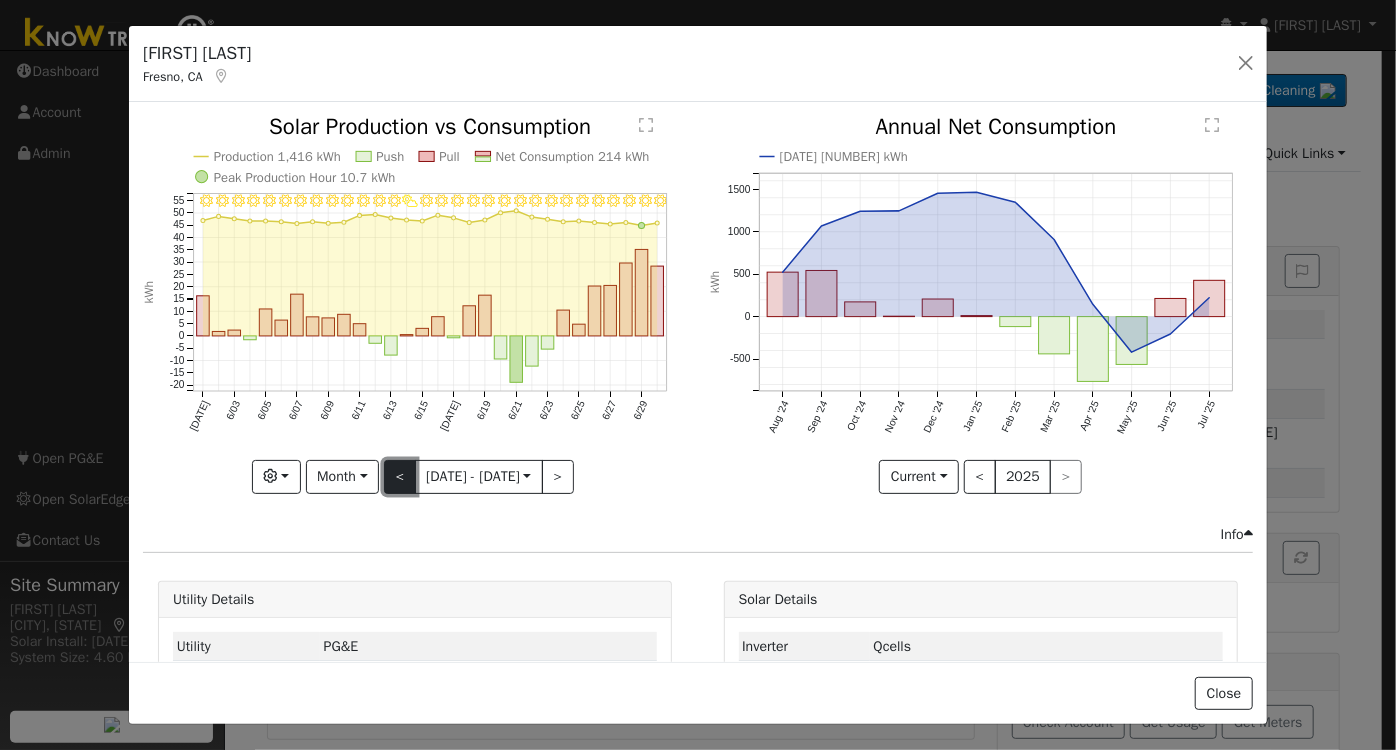 click on "<" at bounding box center (400, 477) 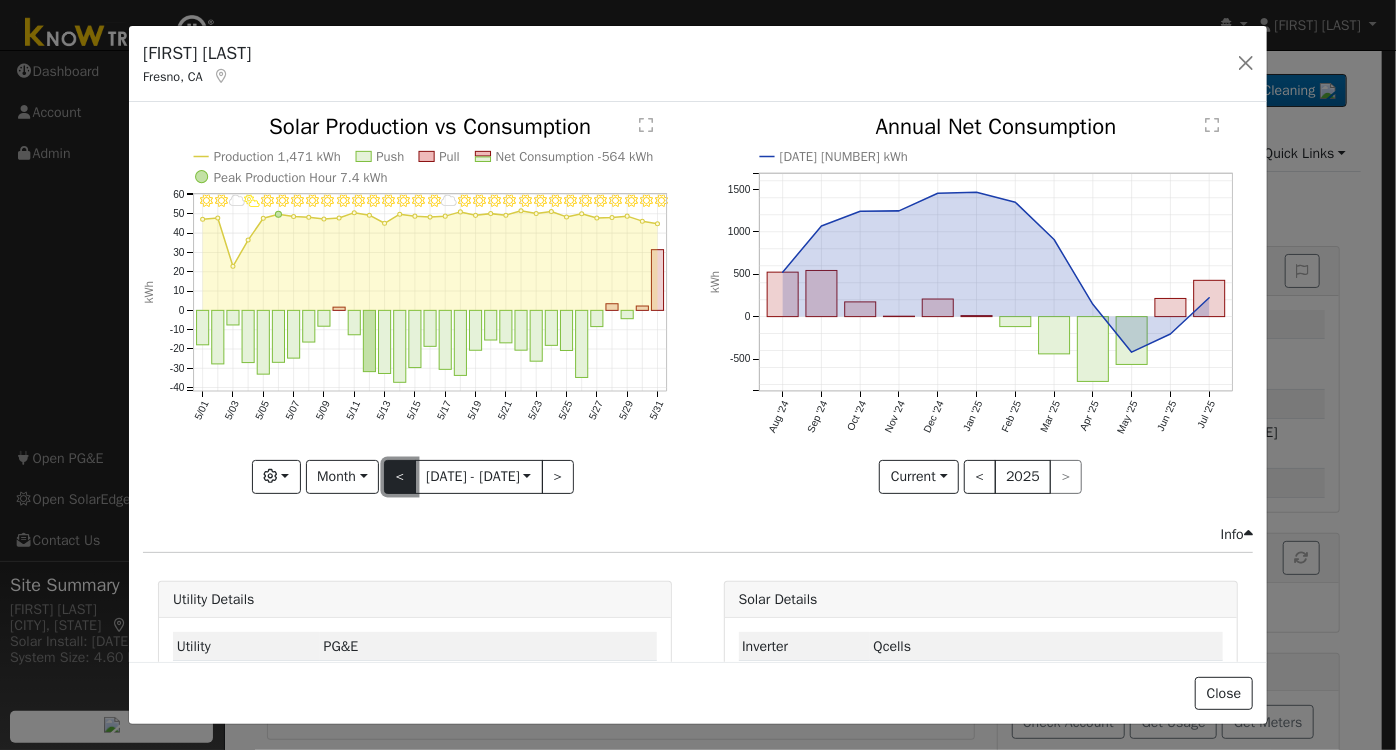 click on "<" at bounding box center [400, 477] 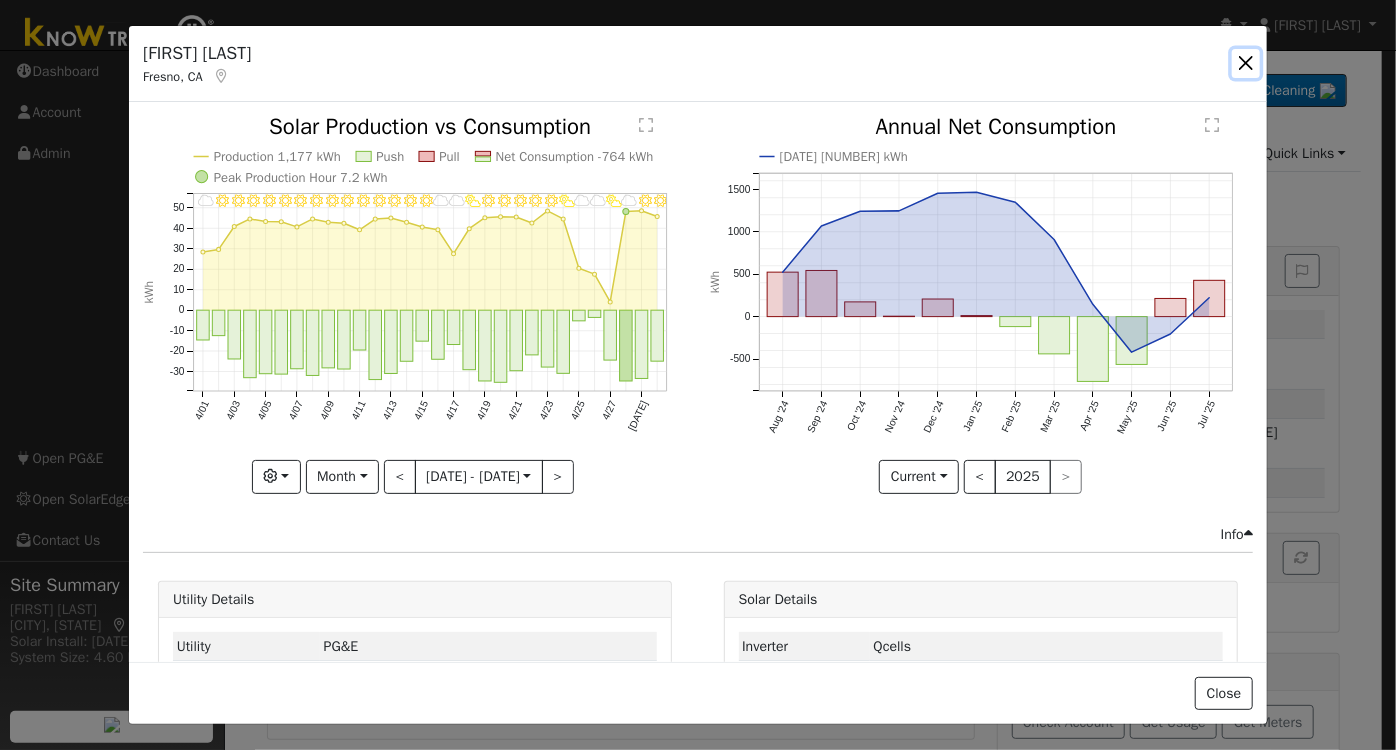 click at bounding box center [1246, 63] 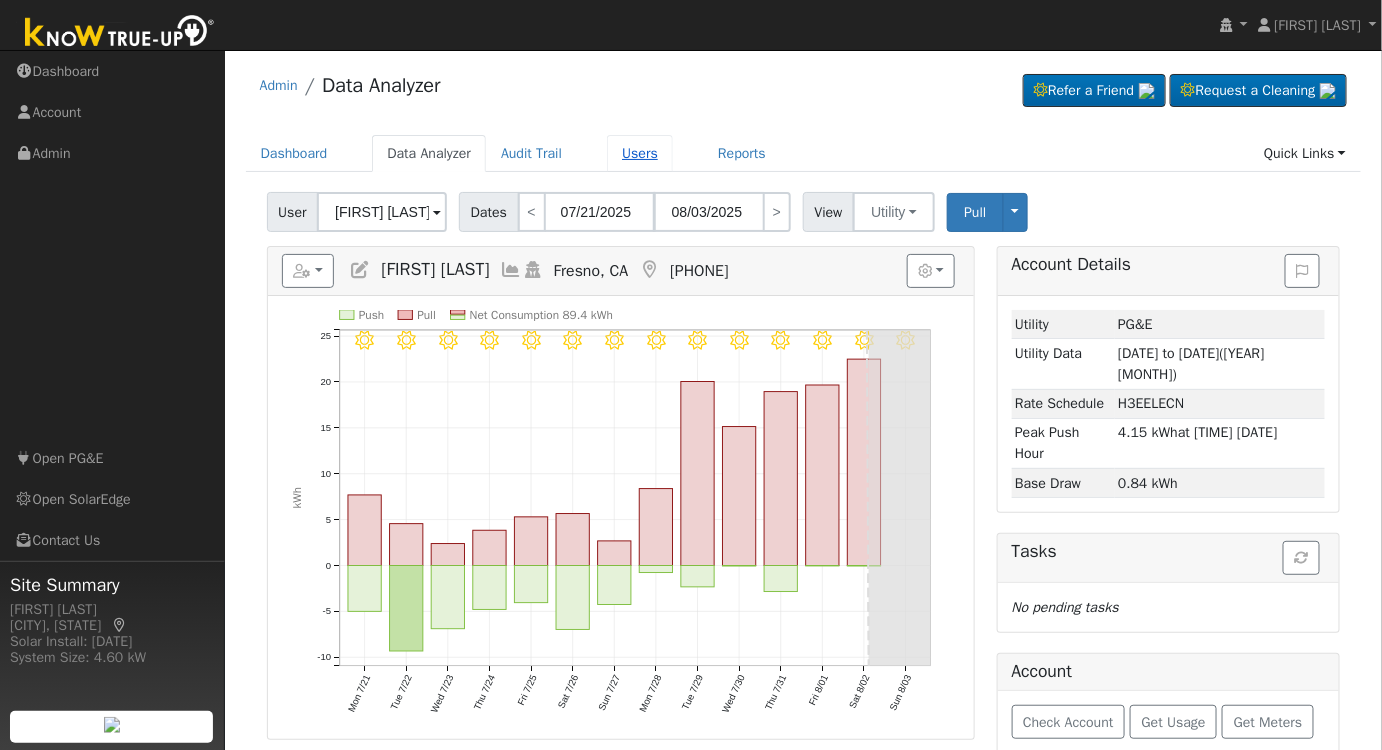 click on "Users" at bounding box center [640, 153] 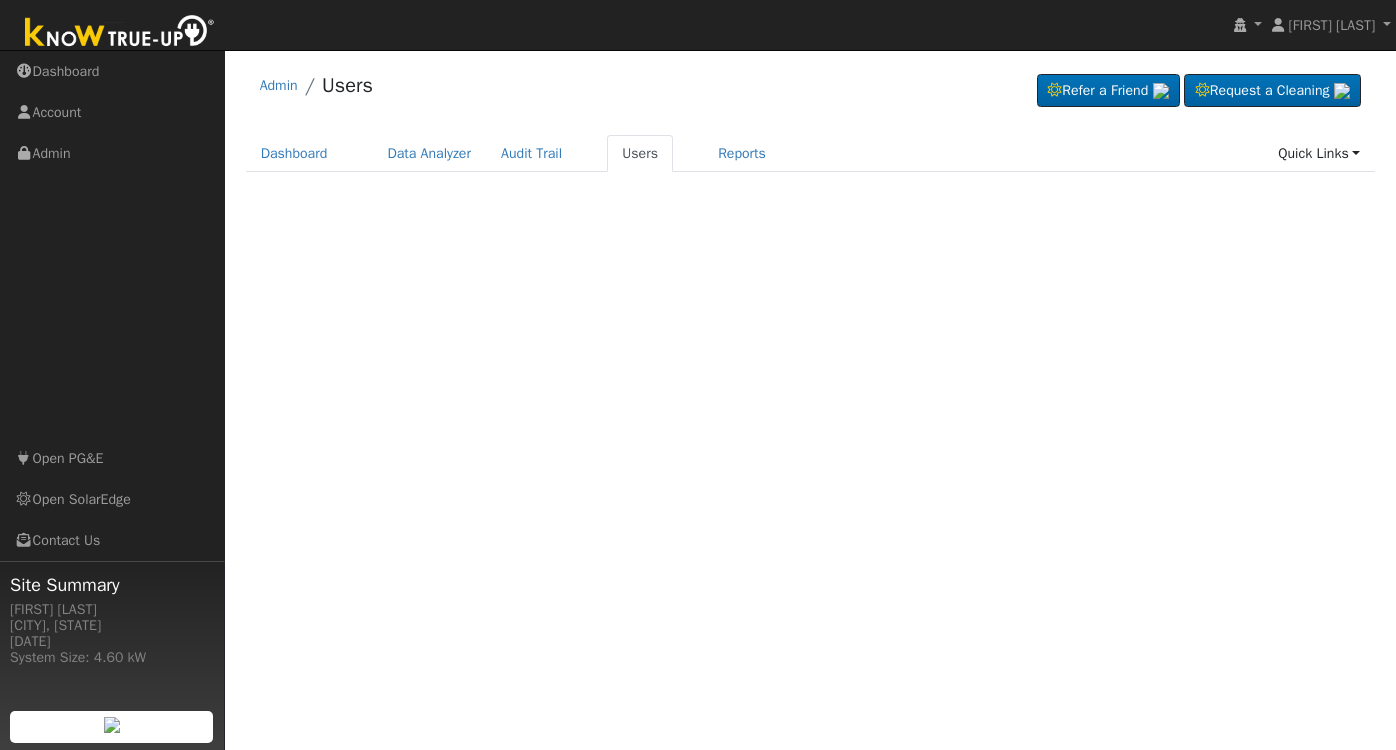 scroll, scrollTop: 0, scrollLeft: 0, axis: both 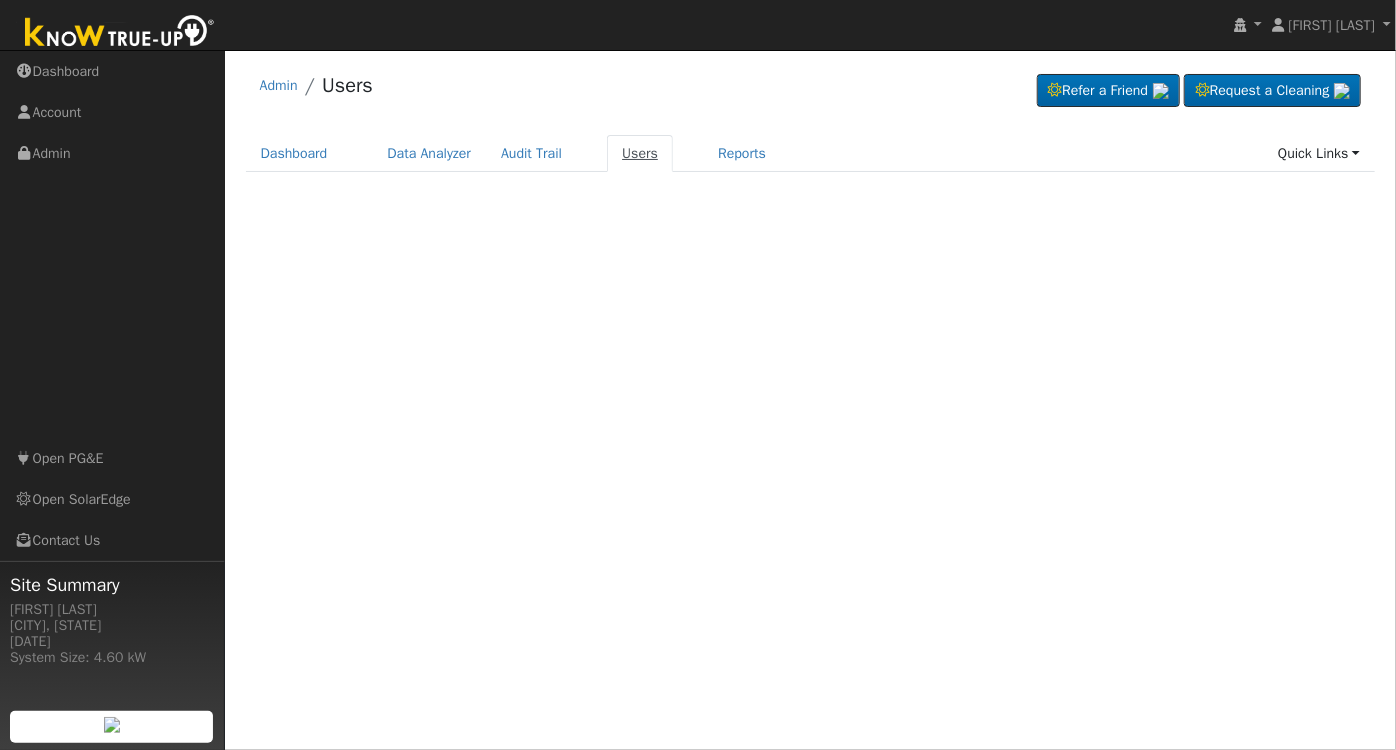 click on "Users" at bounding box center (640, 153) 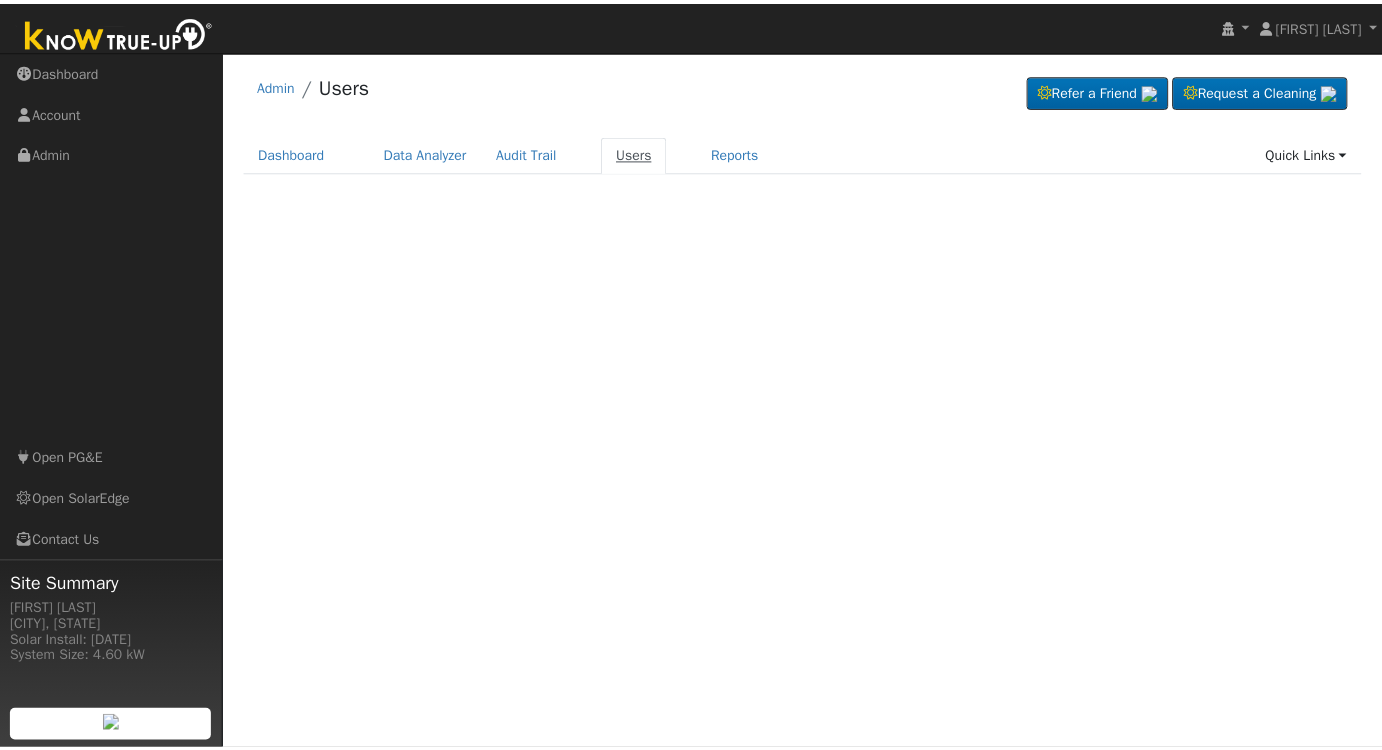 scroll, scrollTop: 0, scrollLeft: 0, axis: both 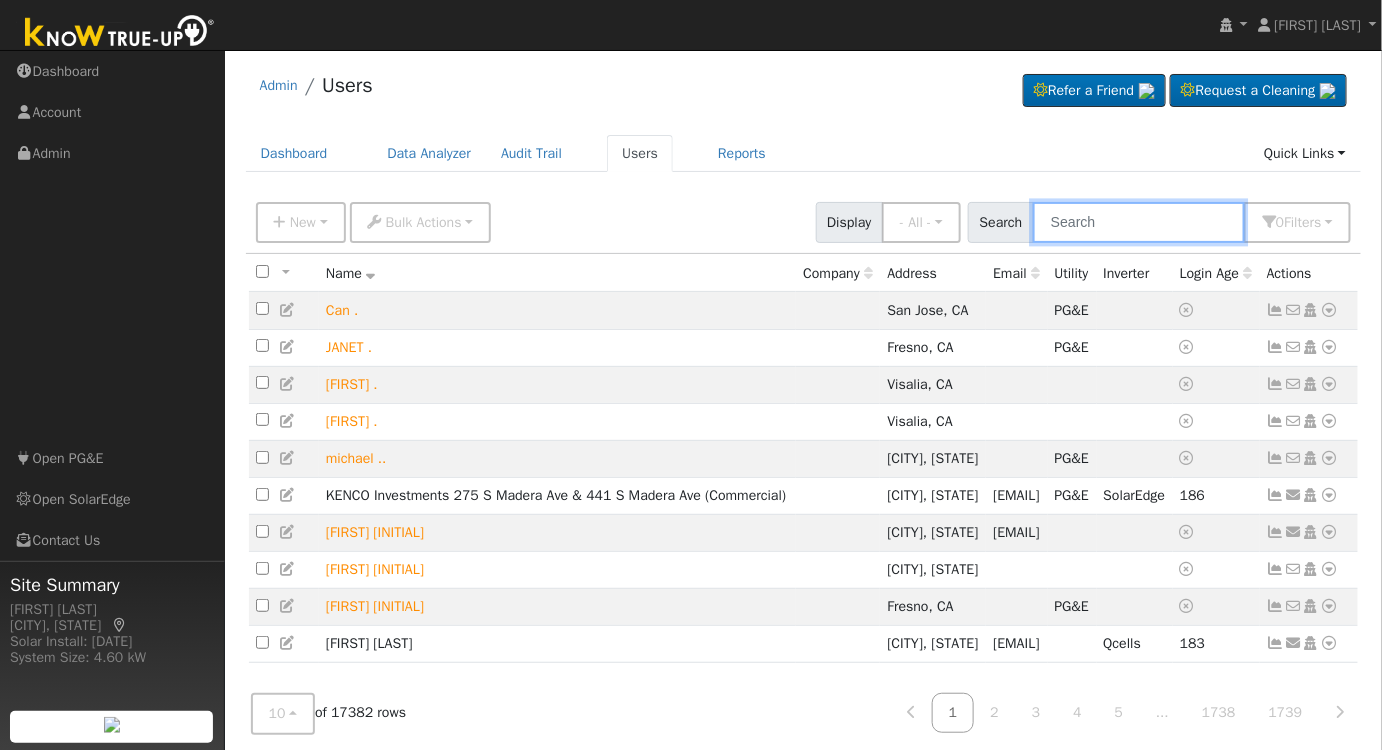 drag, startPoint x: 1103, startPoint y: 214, endPoint x: 1106, endPoint y: 224, distance: 10.440307 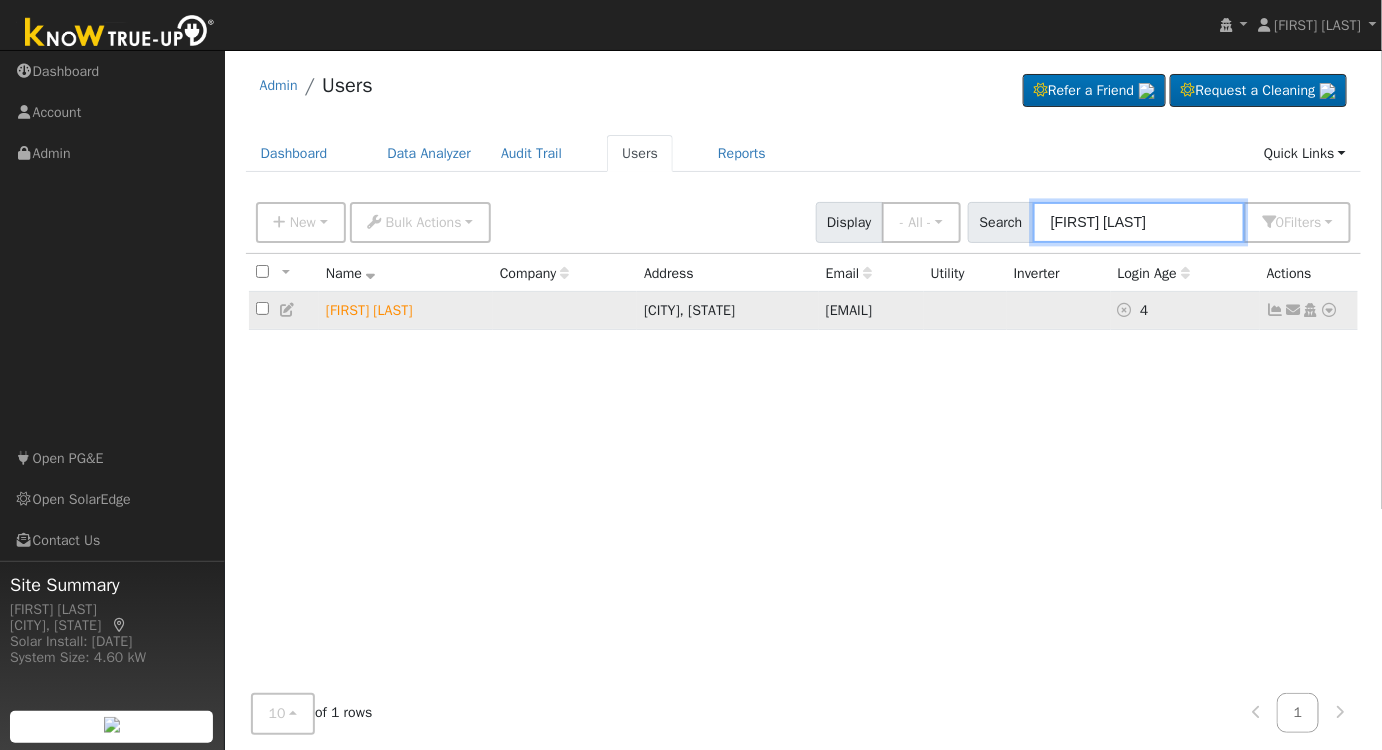 type on "[FIRST] [LAST]" 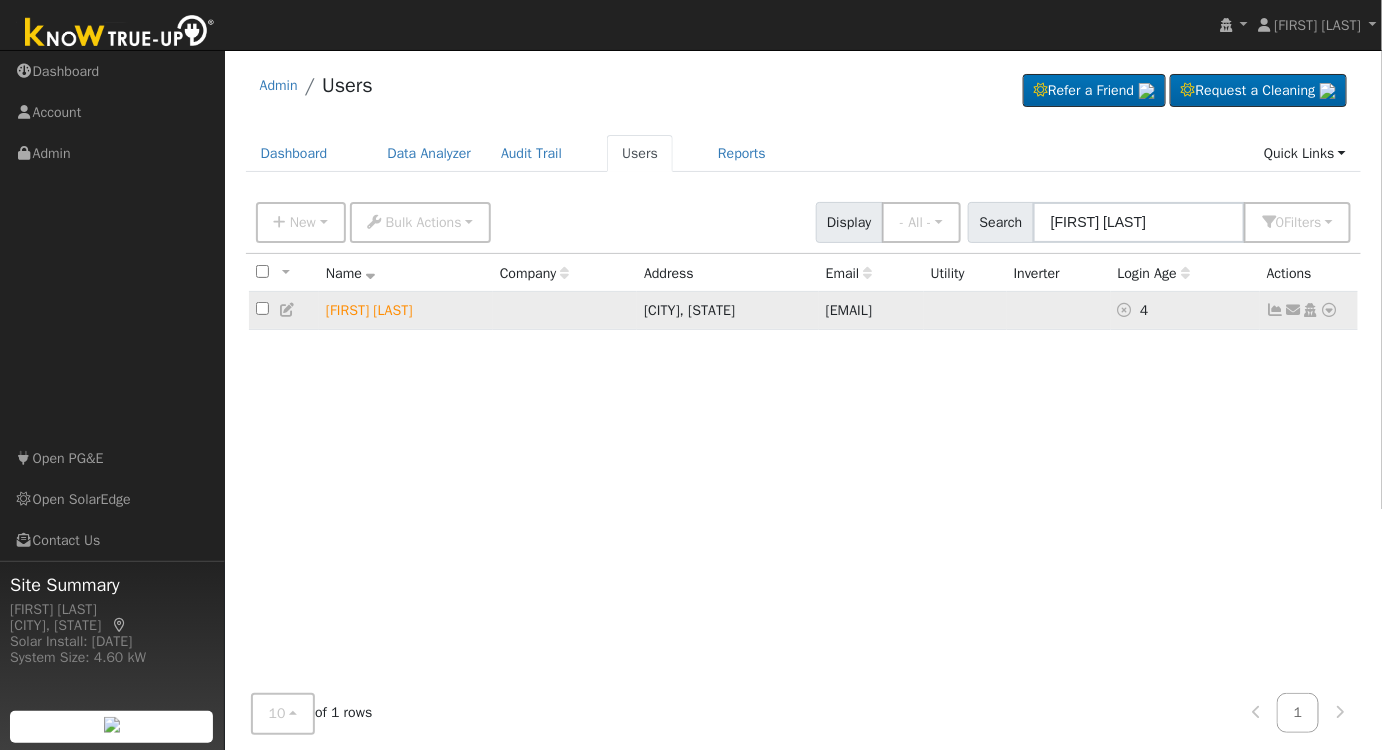 click at bounding box center [1294, 310] 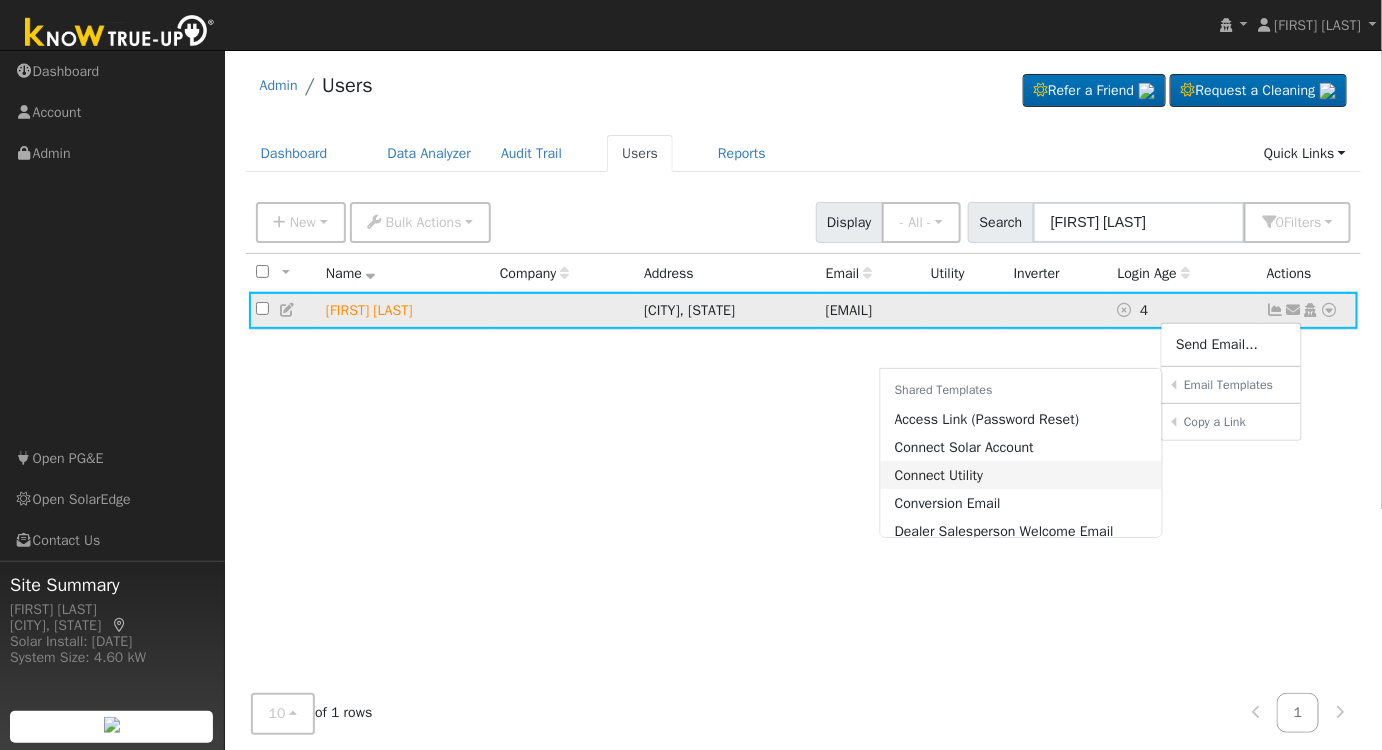 click on "Connect Utility" at bounding box center [1021, 475] 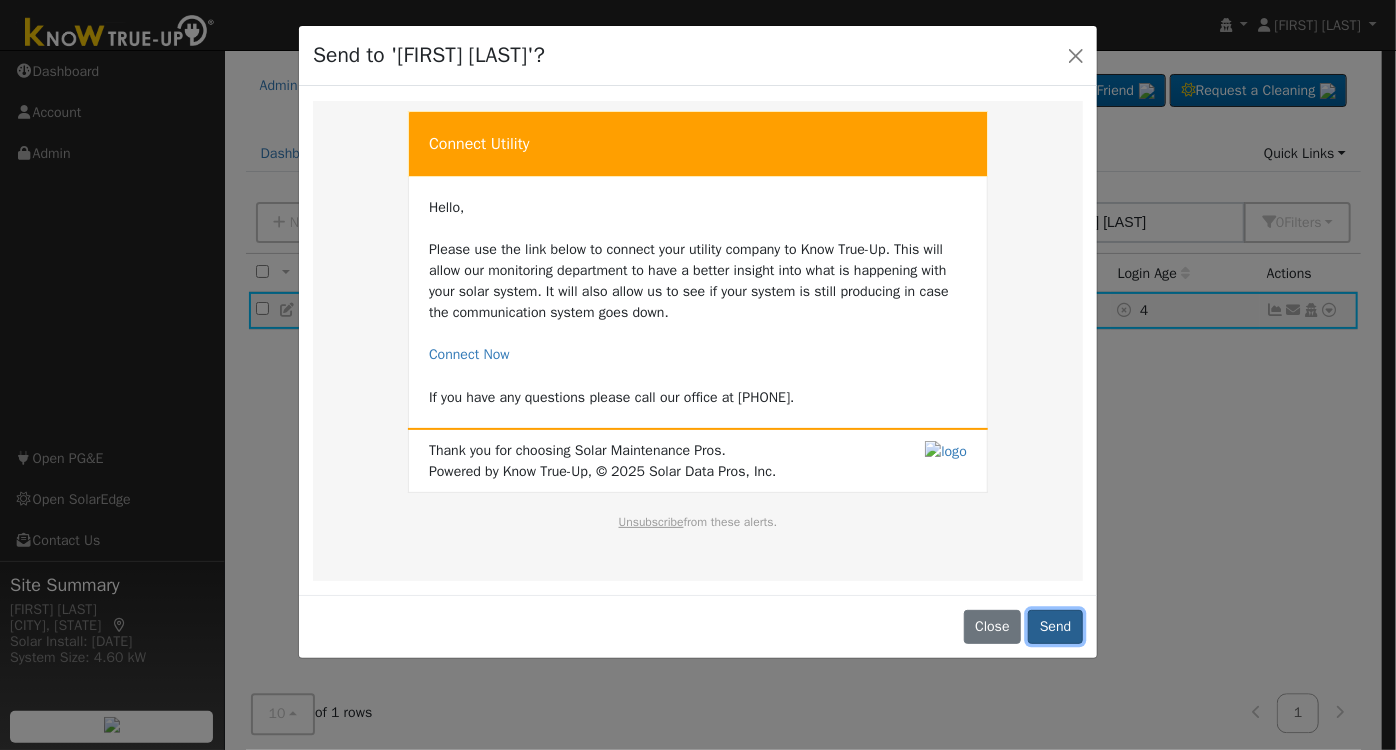 click on "Send" at bounding box center [1055, 627] 